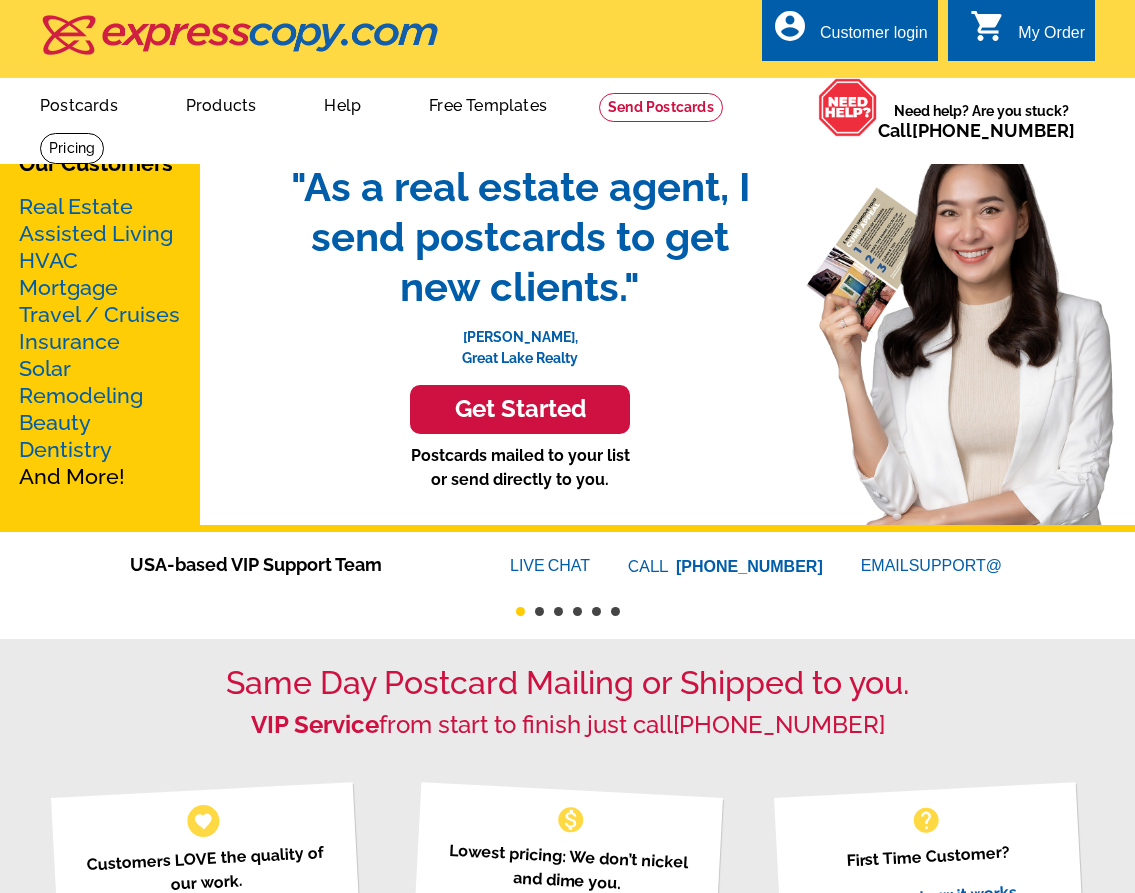scroll, scrollTop: 0, scrollLeft: 0, axis: both 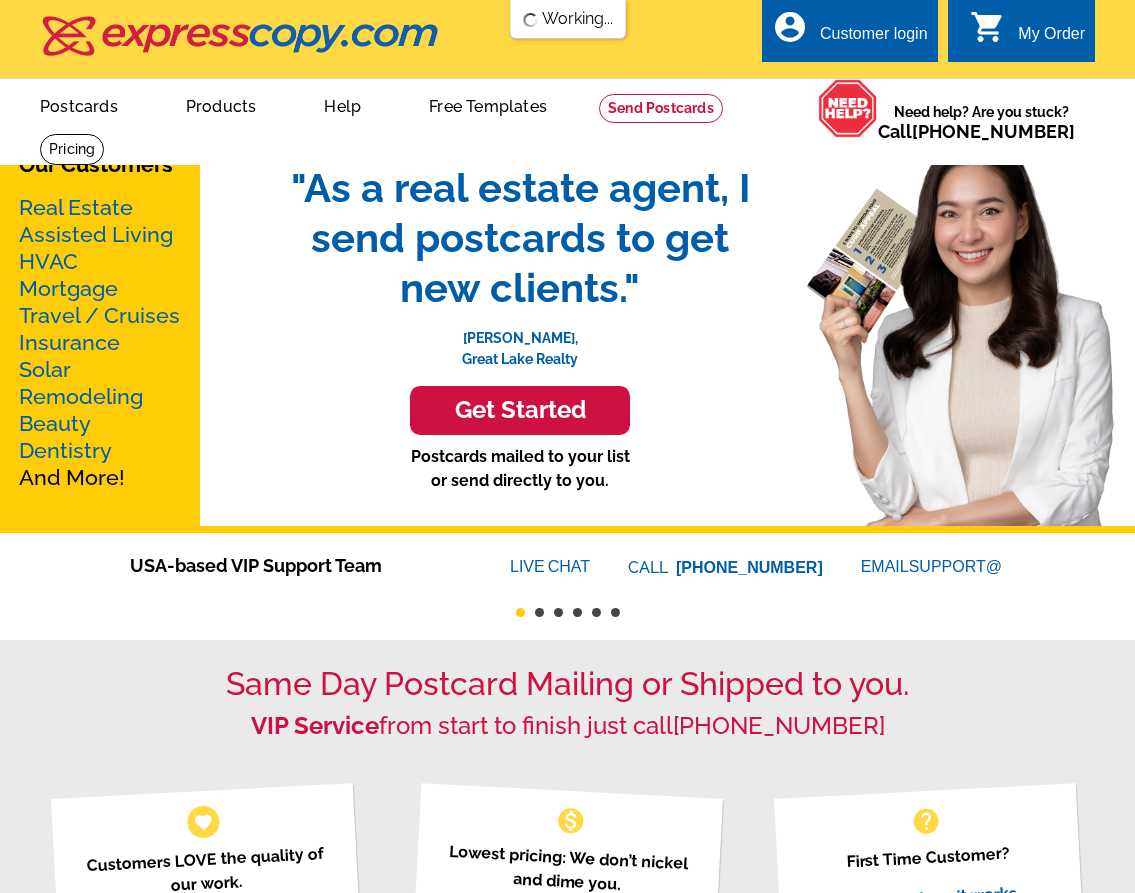 click on "Get Started" at bounding box center [520, 410] 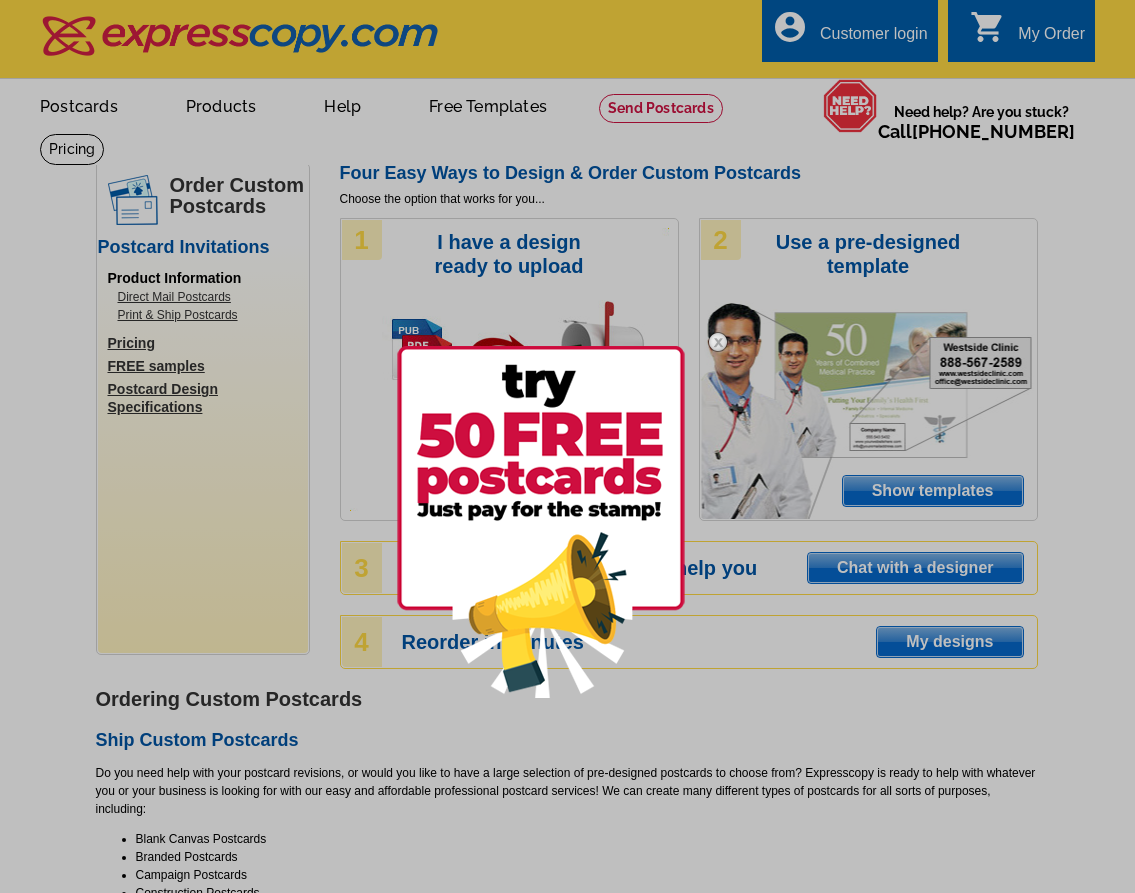scroll, scrollTop: 0, scrollLeft: 0, axis: both 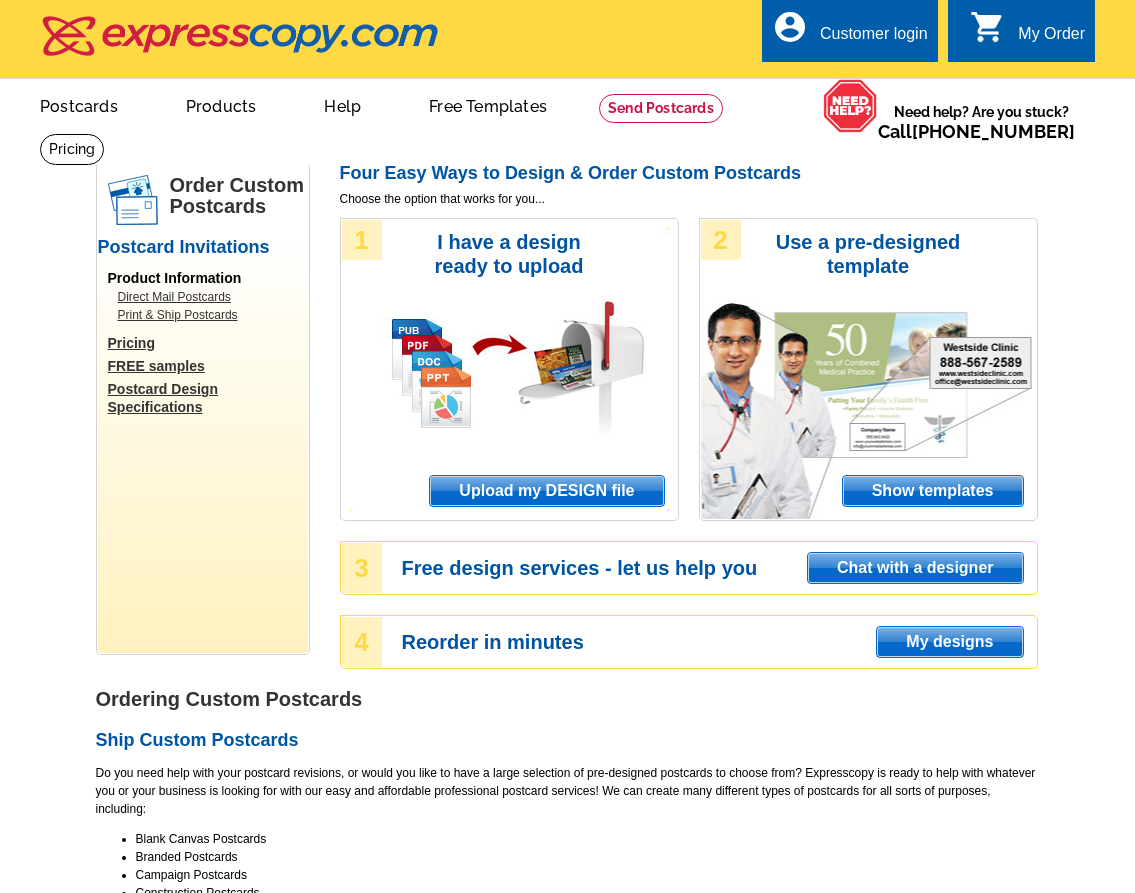 click on "2
Use a pre-designed template
Show templates" at bounding box center [868, 369] 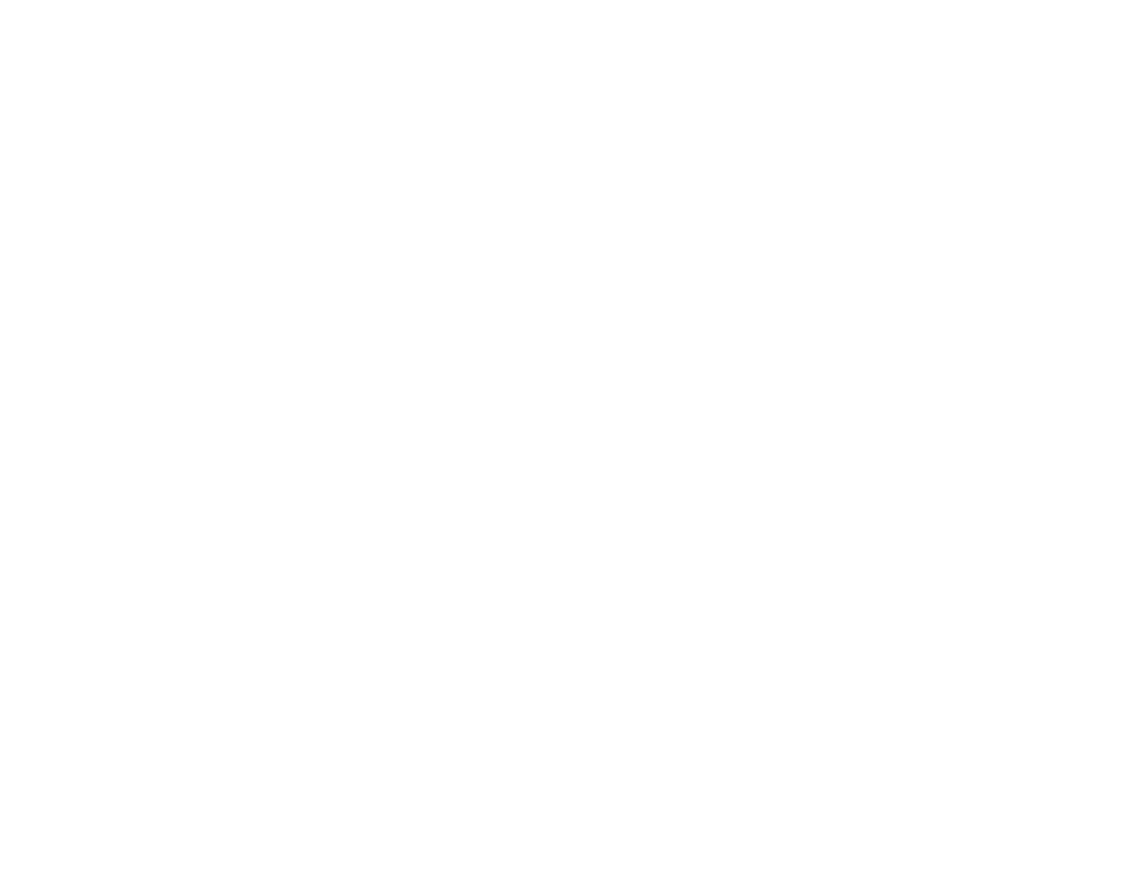 scroll, scrollTop: 0, scrollLeft: 0, axis: both 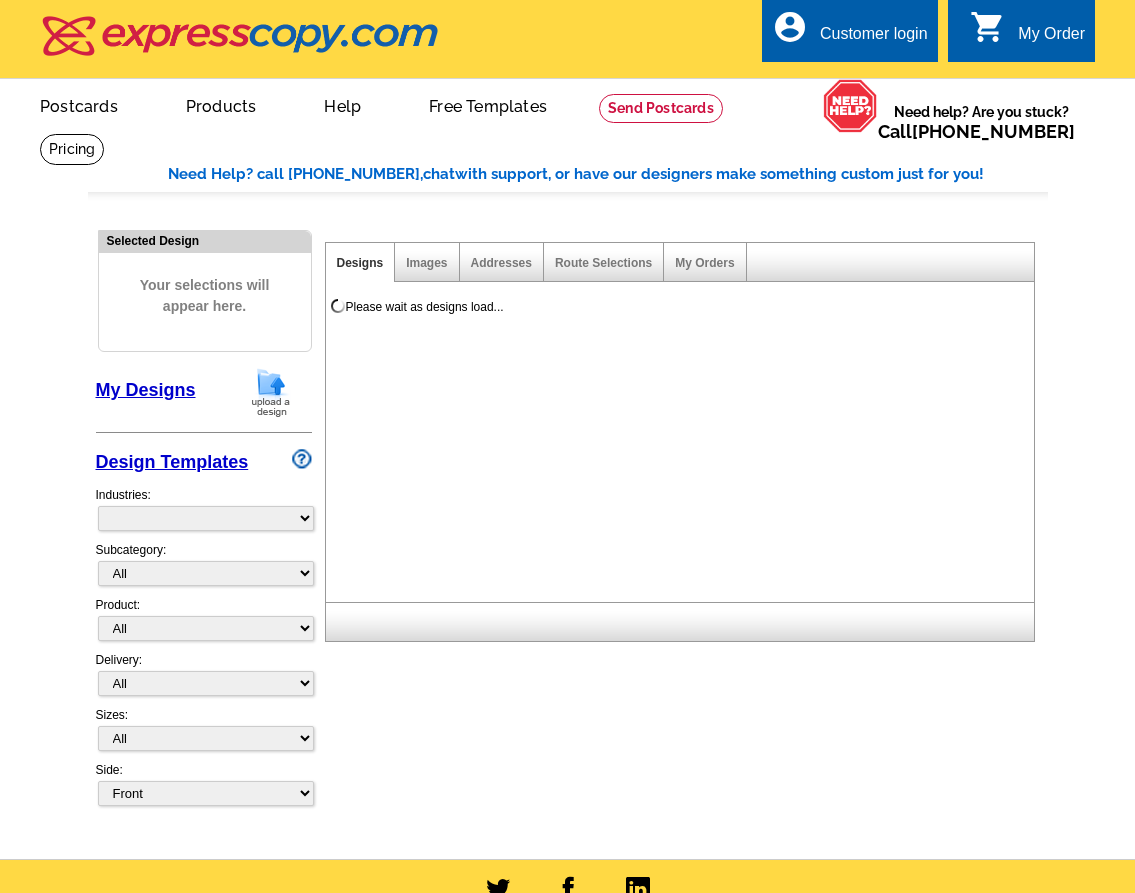 click on "Please wait as designs load..." at bounding box center (684, 448) 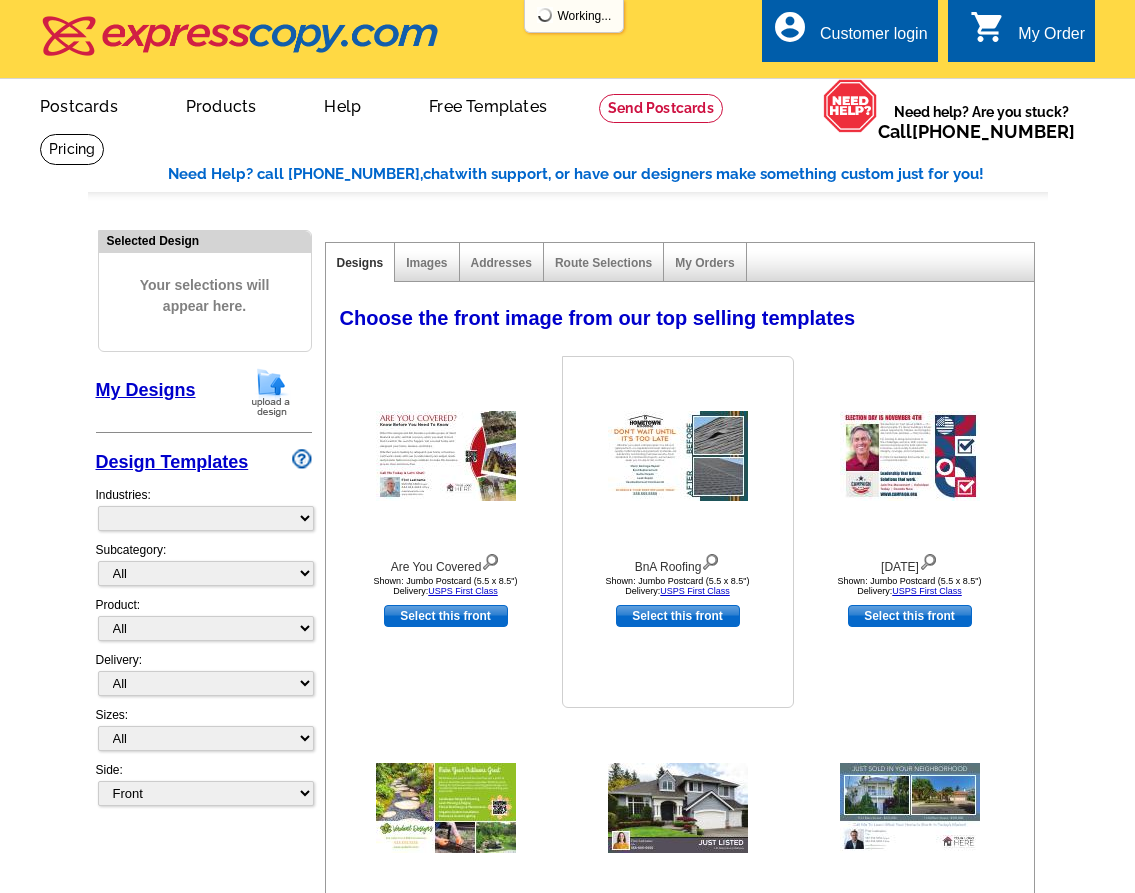 select on "971" 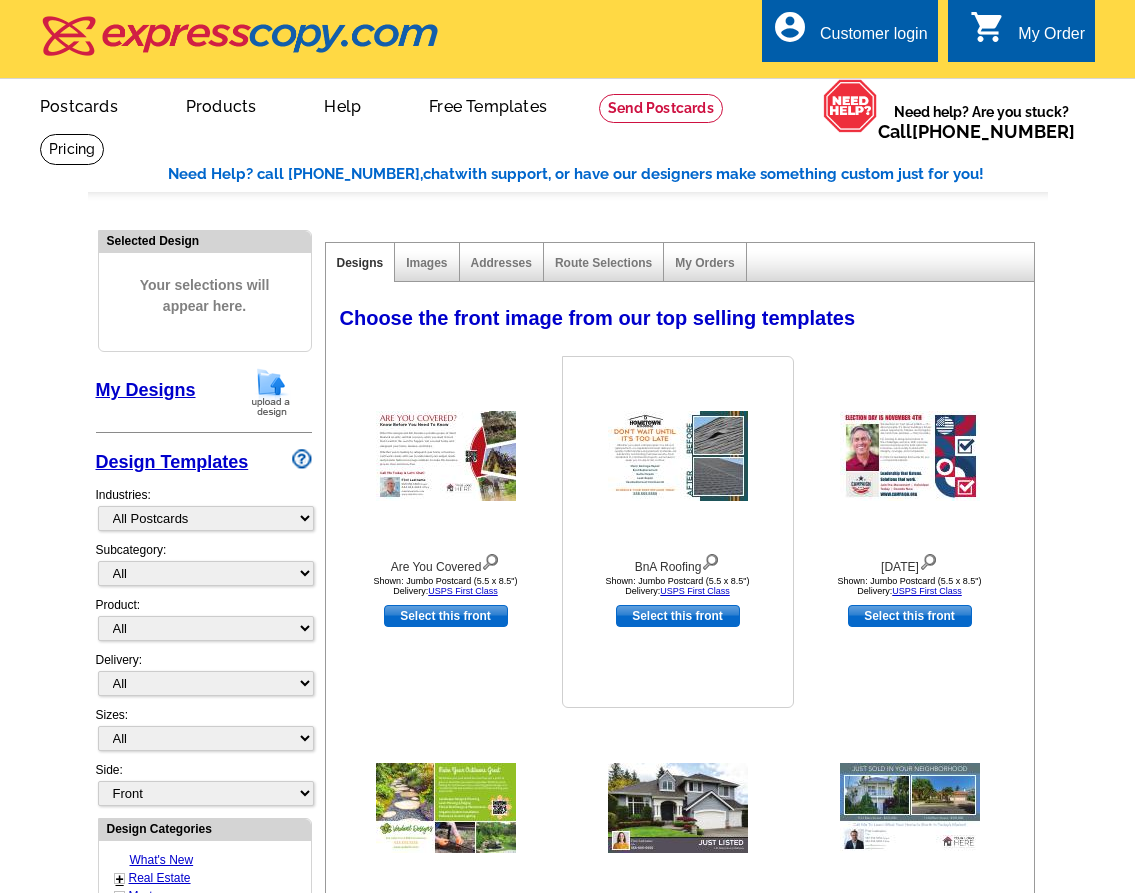 click on "BnA Roofing
Shown: Jumbo Postcard (5.5 x 8.5")
Delivery:  USPS First Class
Select this front" at bounding box center [678, 532] 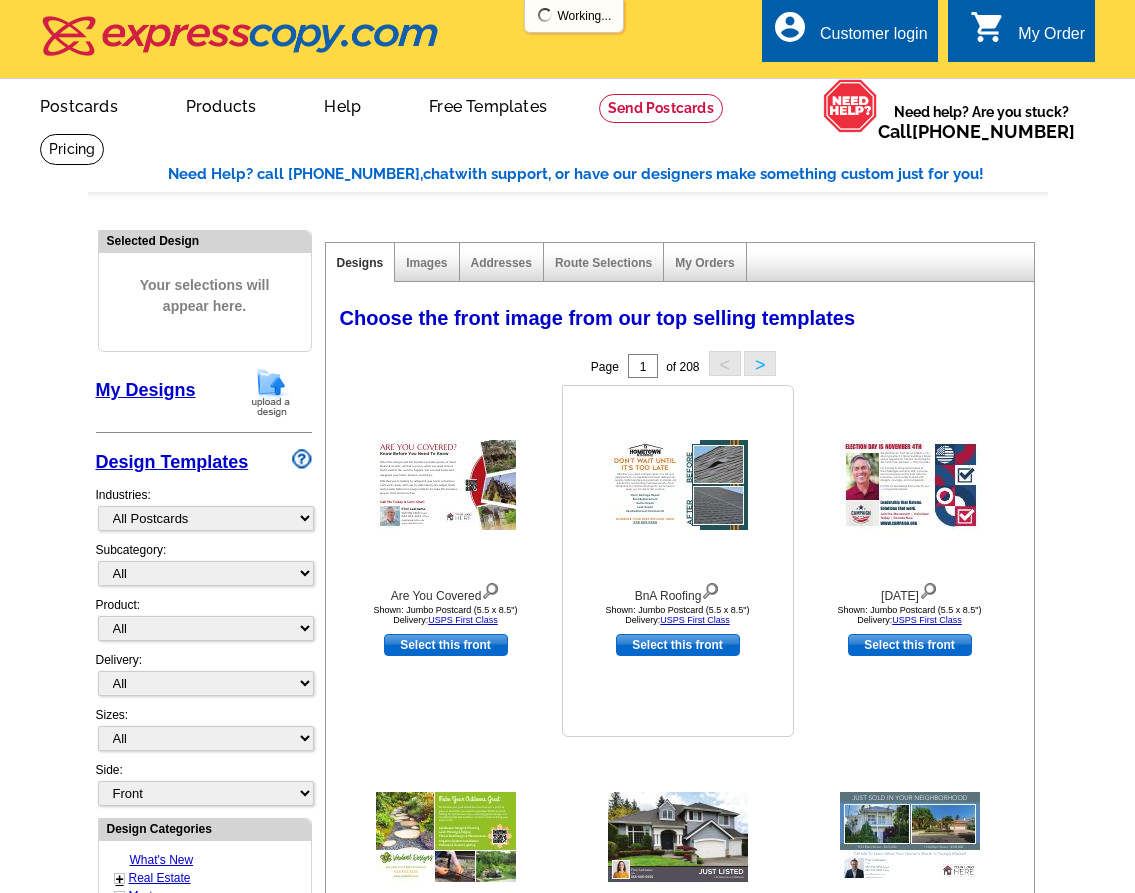 click on "Select this front" at bounding box center [678, 645] 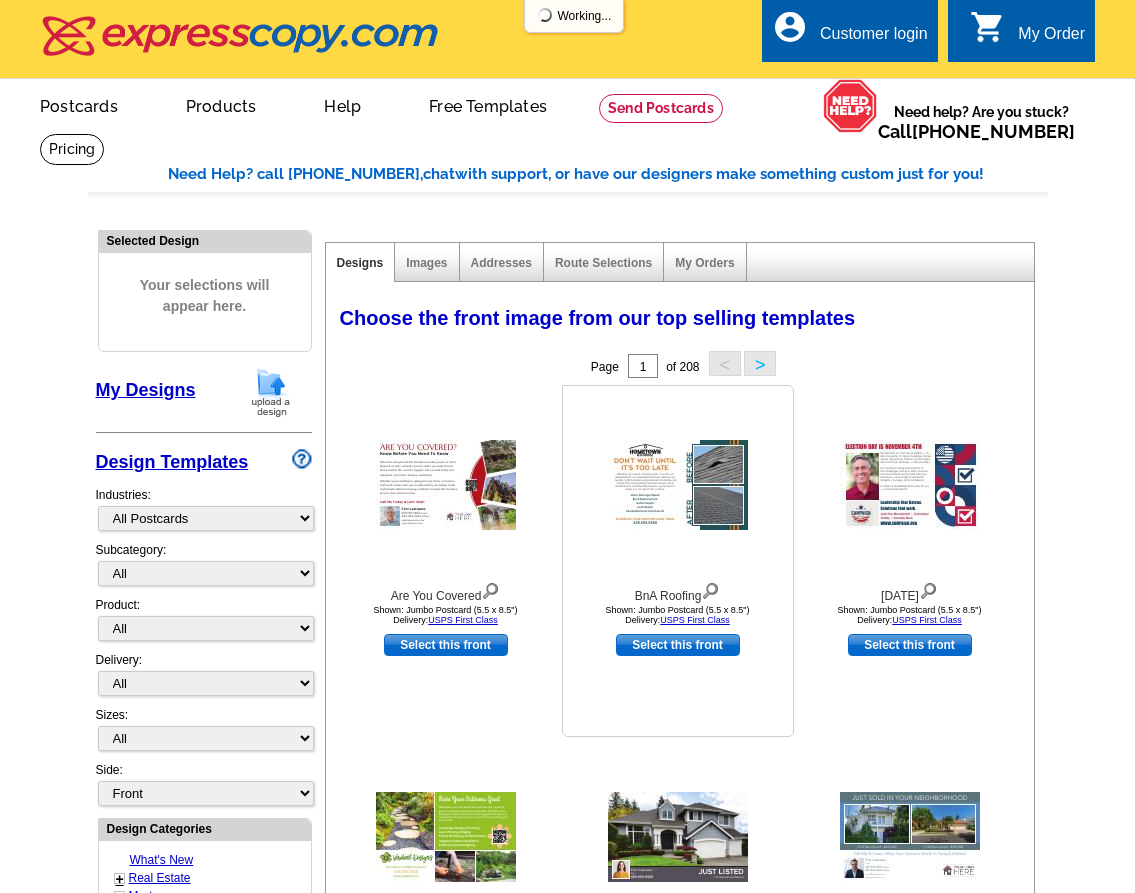 select on "2" 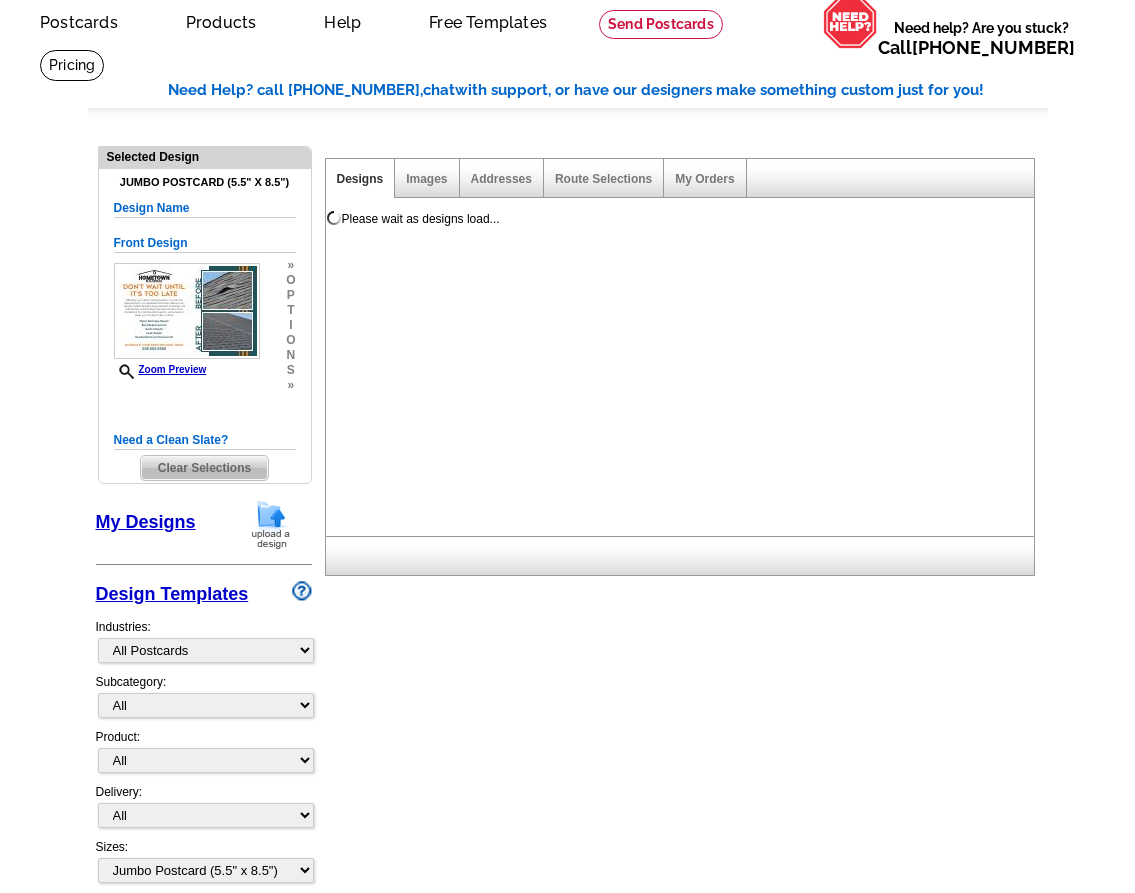 scroll, scrollTop: 104, scrollLeft: 0, axis: vertical 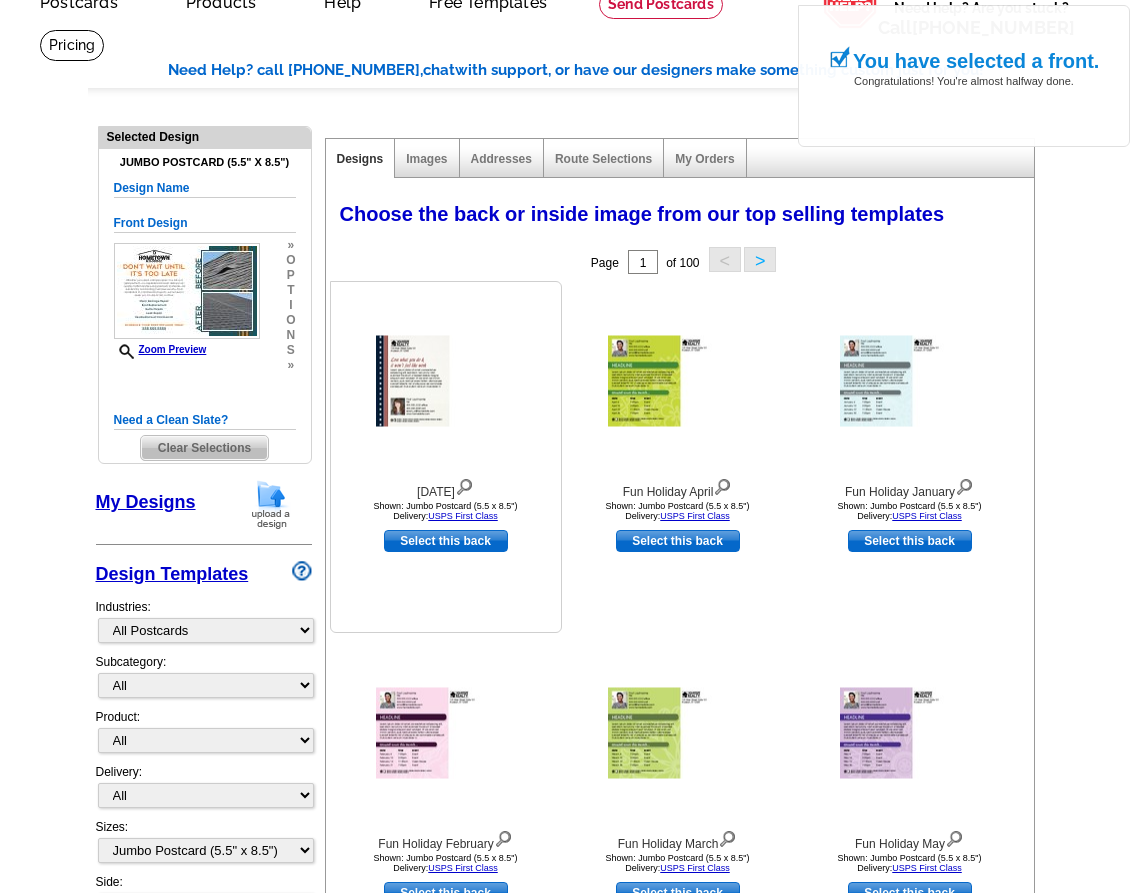 click on "Select this back" at bounding box center (446, 541) 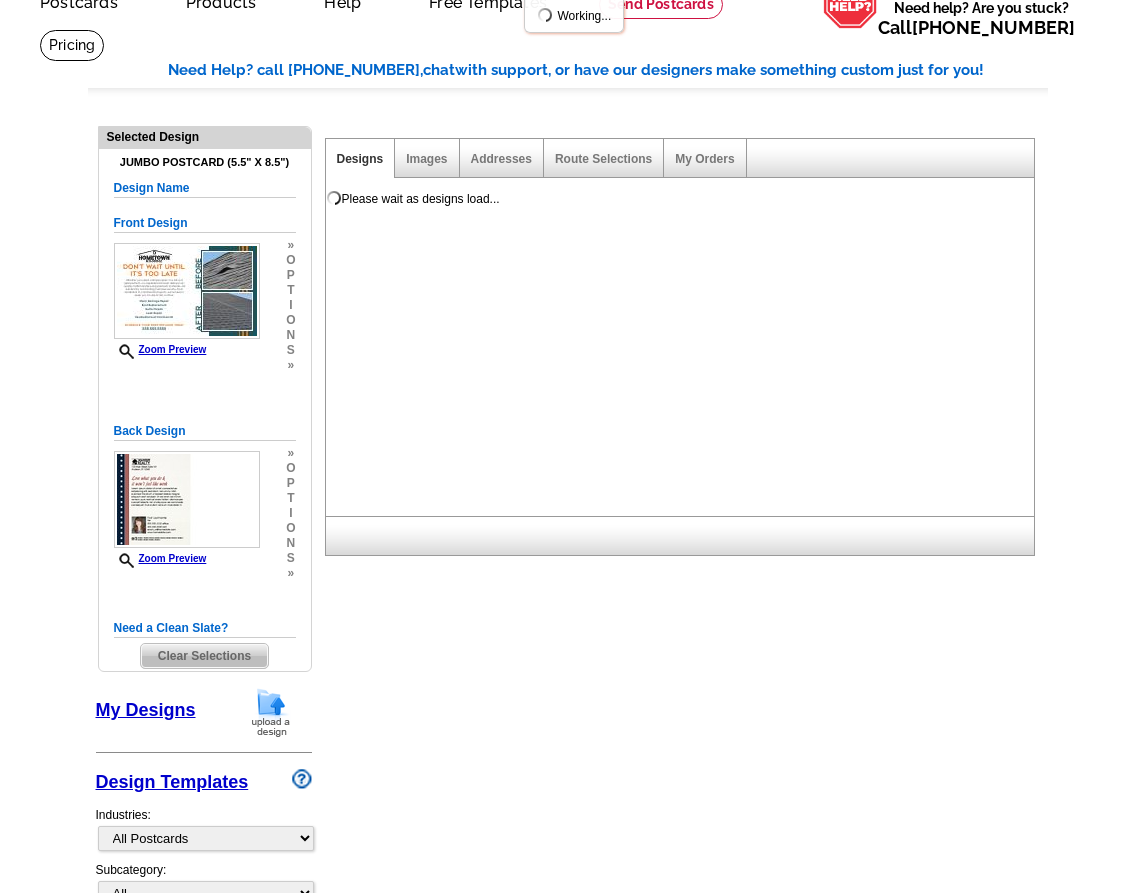 scroll, scrollTop: 0, scrollLeft: 0, axis: both 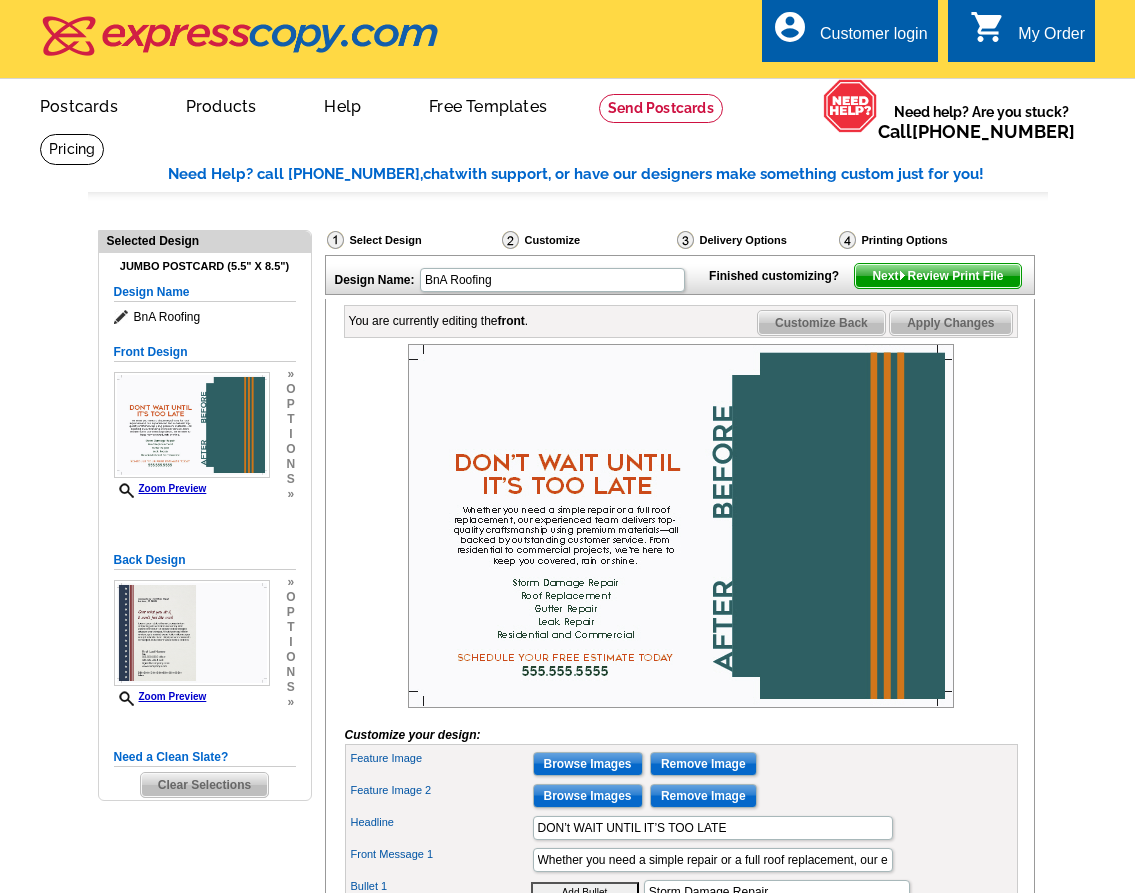 click on "Next   Review Print File" at bounding box center (937, 276) 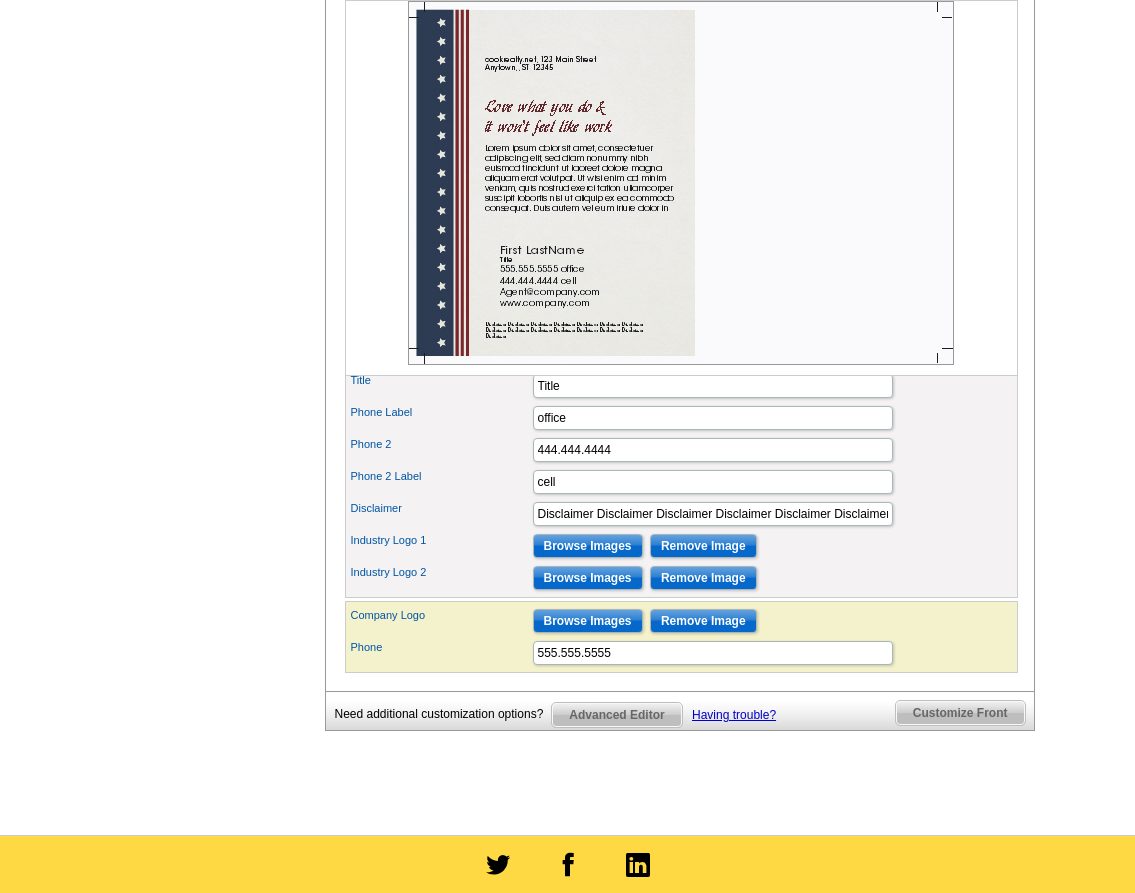 scroll, scrollTop: 913, scrollLeft: 0, axis: vertical 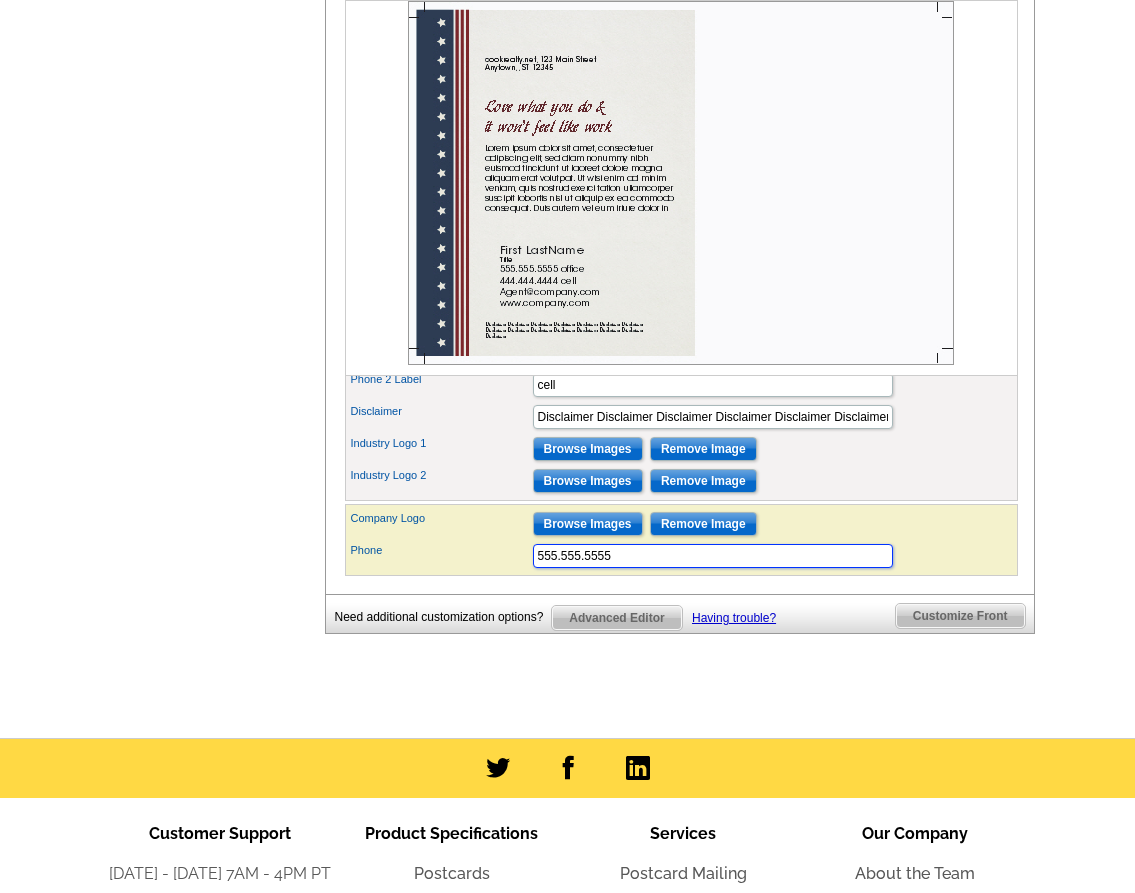 click on "555.555.5555" at bounding box center [713, 556] 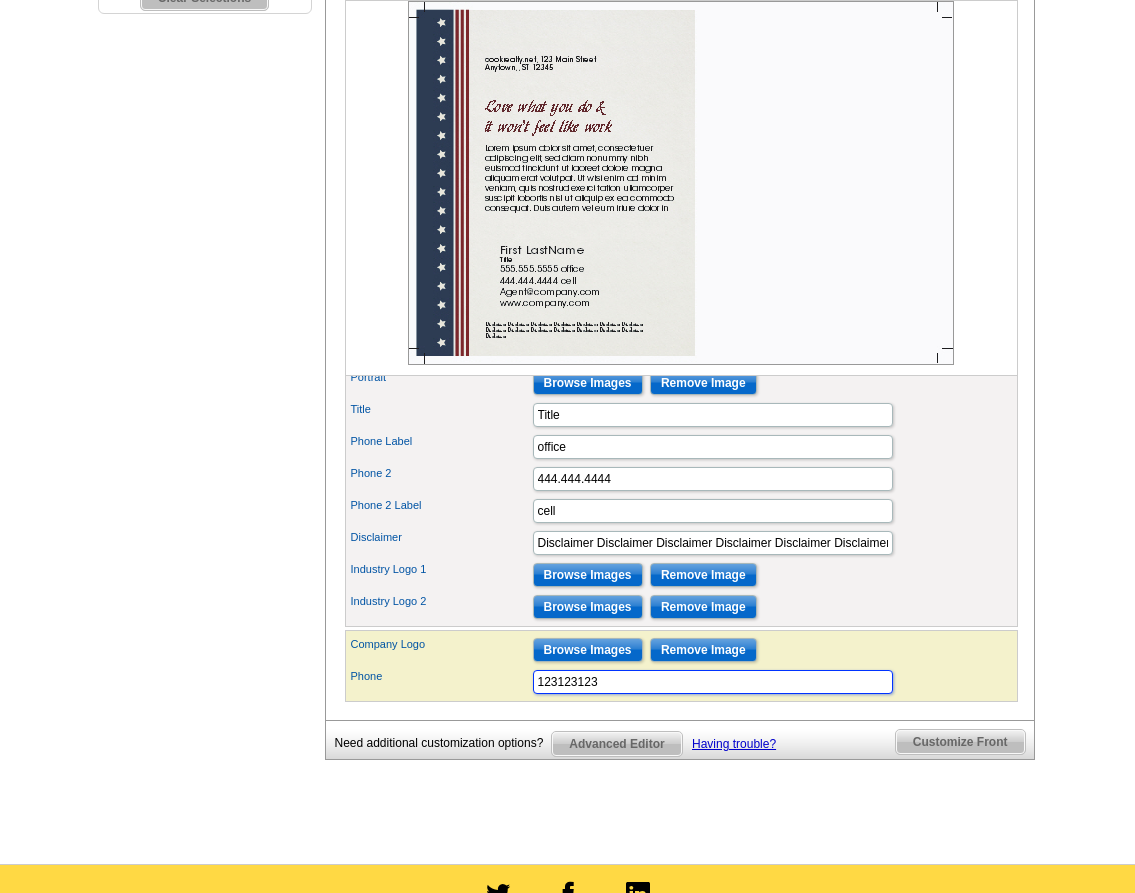 scroll, scrollTop: 635, scrollLeft: 0, axis: vertical 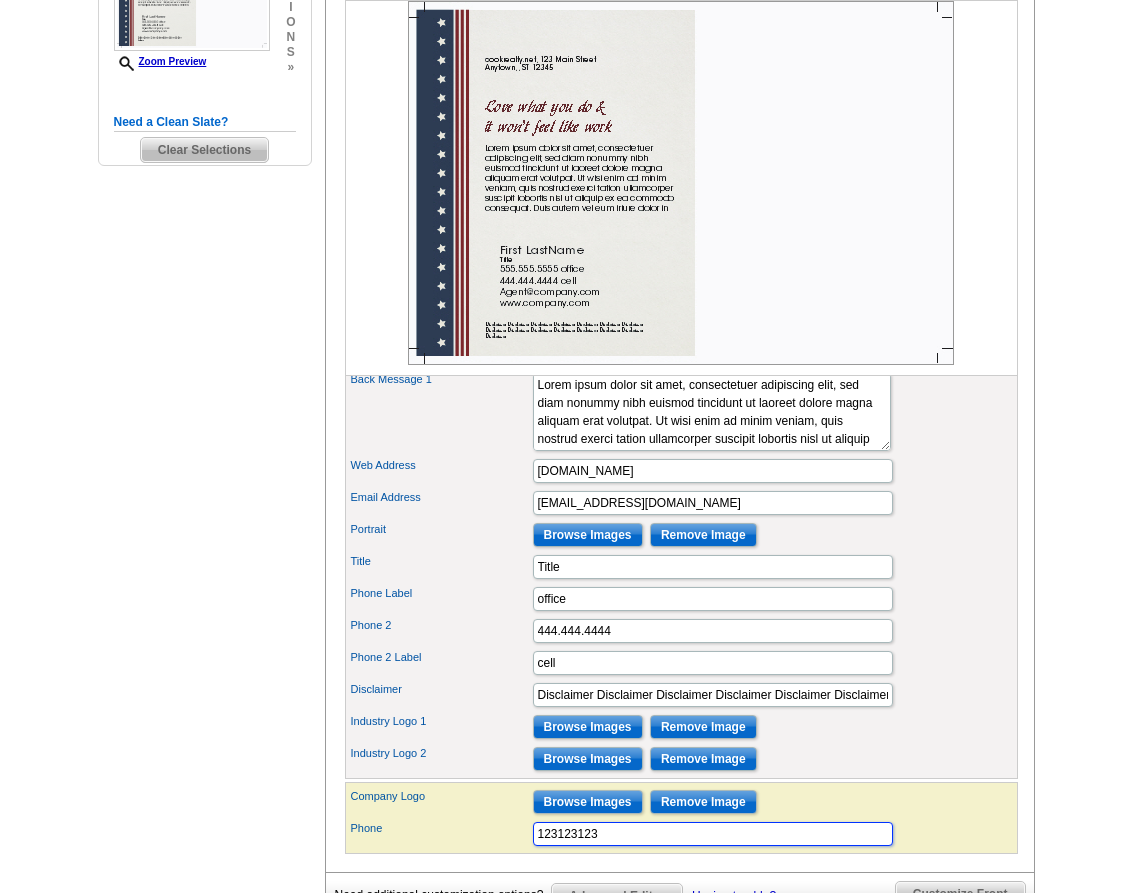 type on "123123123" 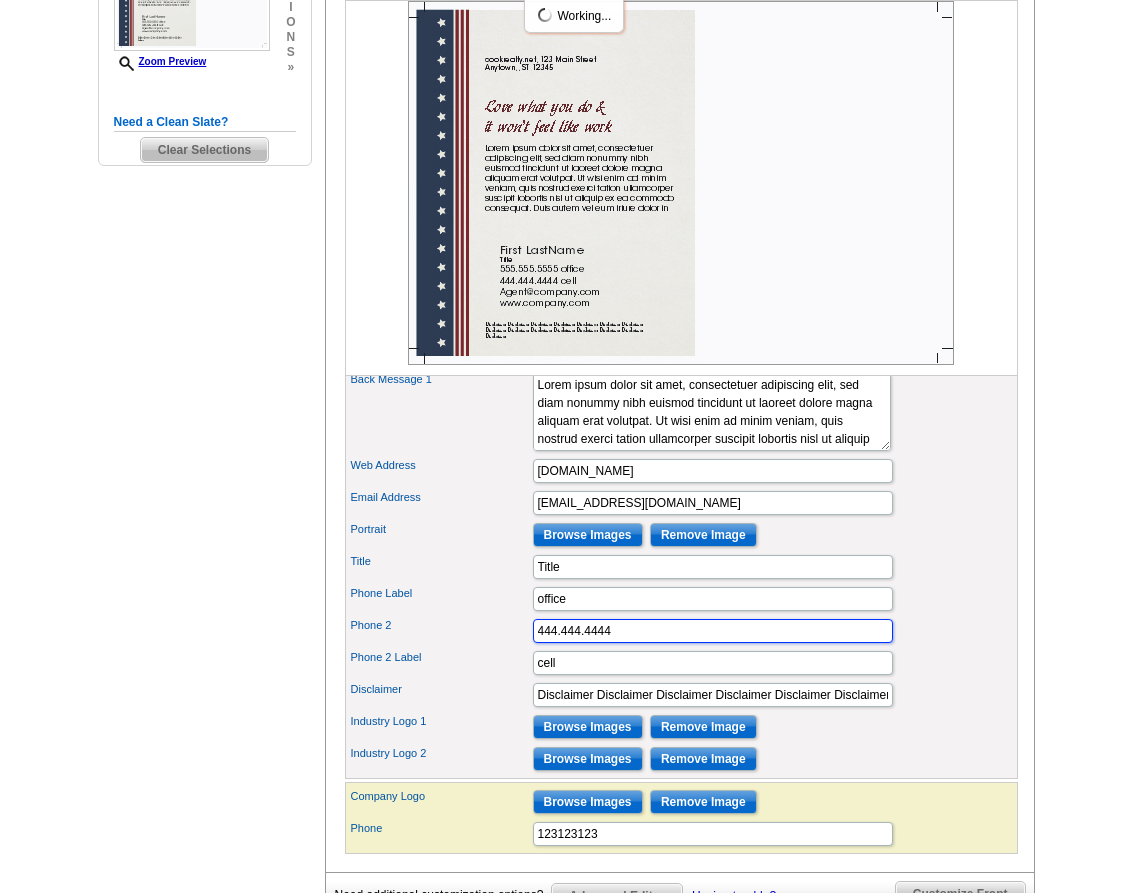 scroll, scrollTop: 0, scrollLeft: 0, axis: both 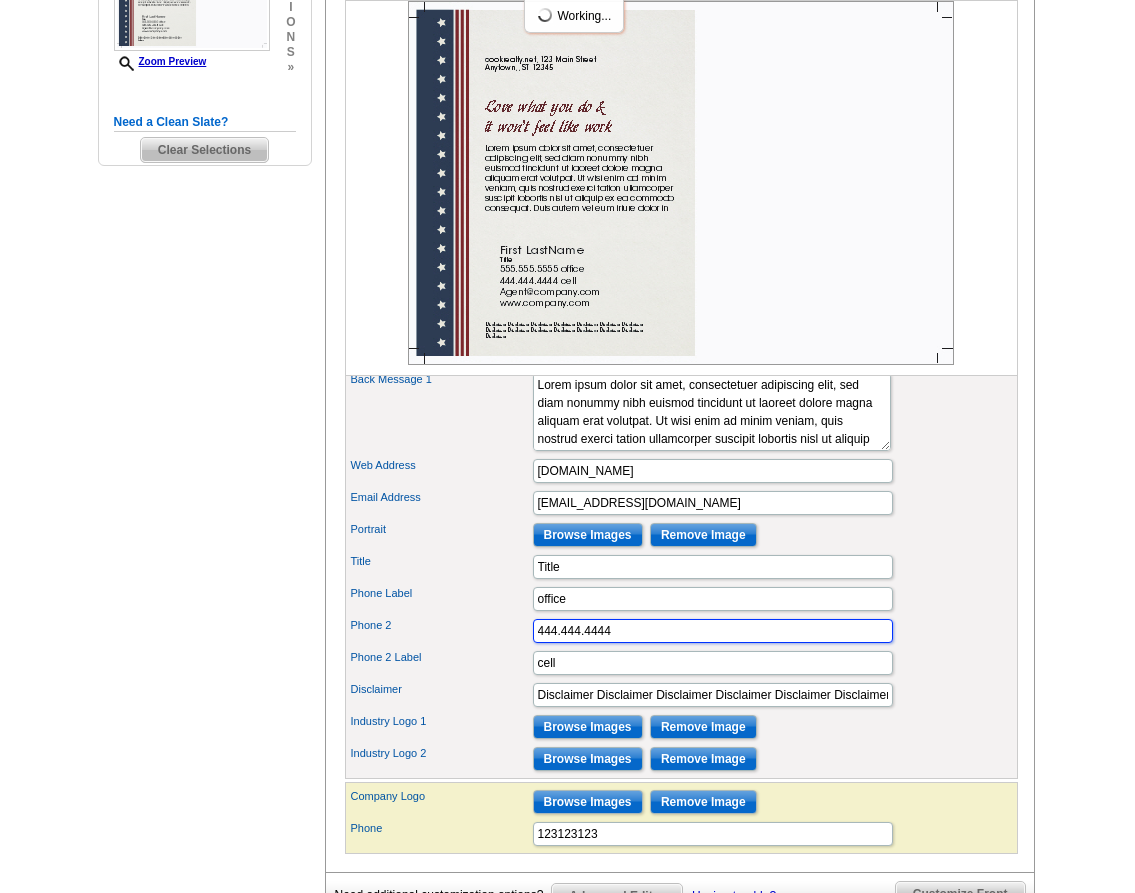 drag, startPoint x: 639, startPoint y: 665, endPoint x: 520, endPoint y: 662, distance: 119.03781 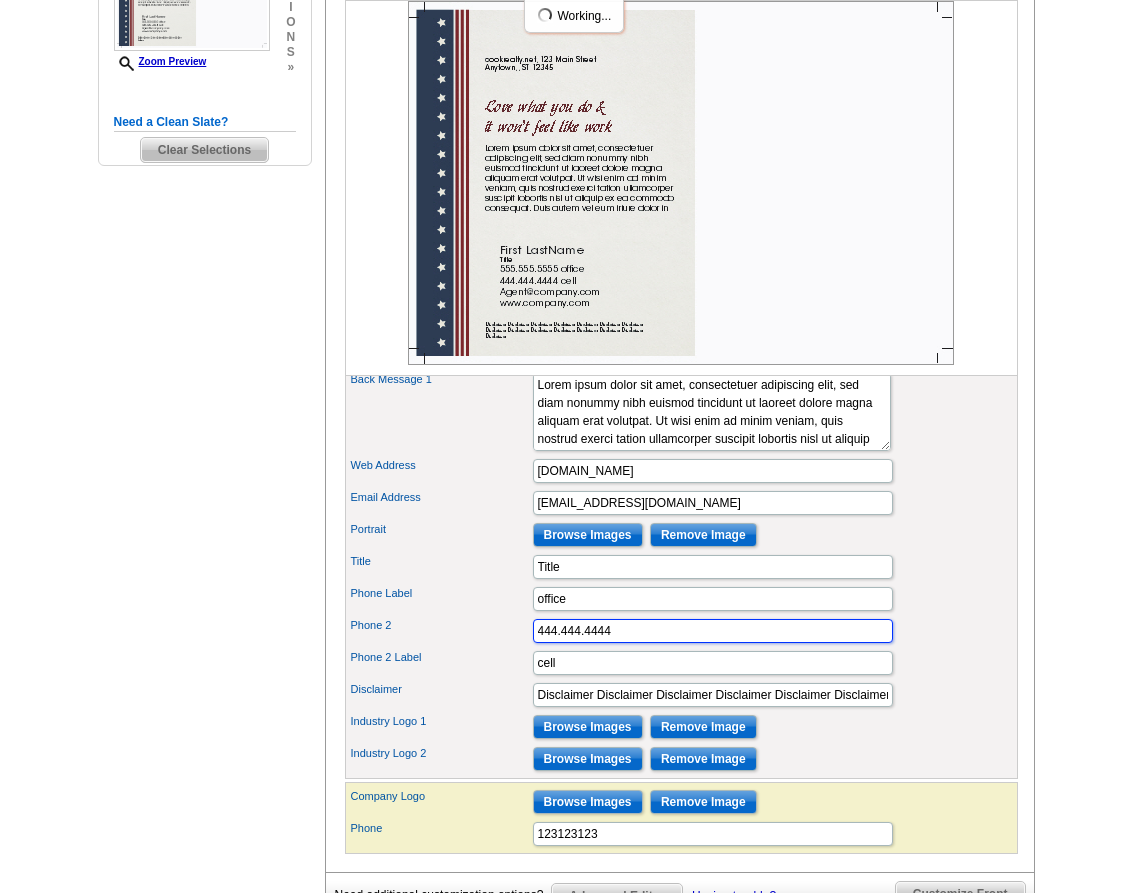 click on "Phone 2
444.444.4444" at bounding box center [681, 631] 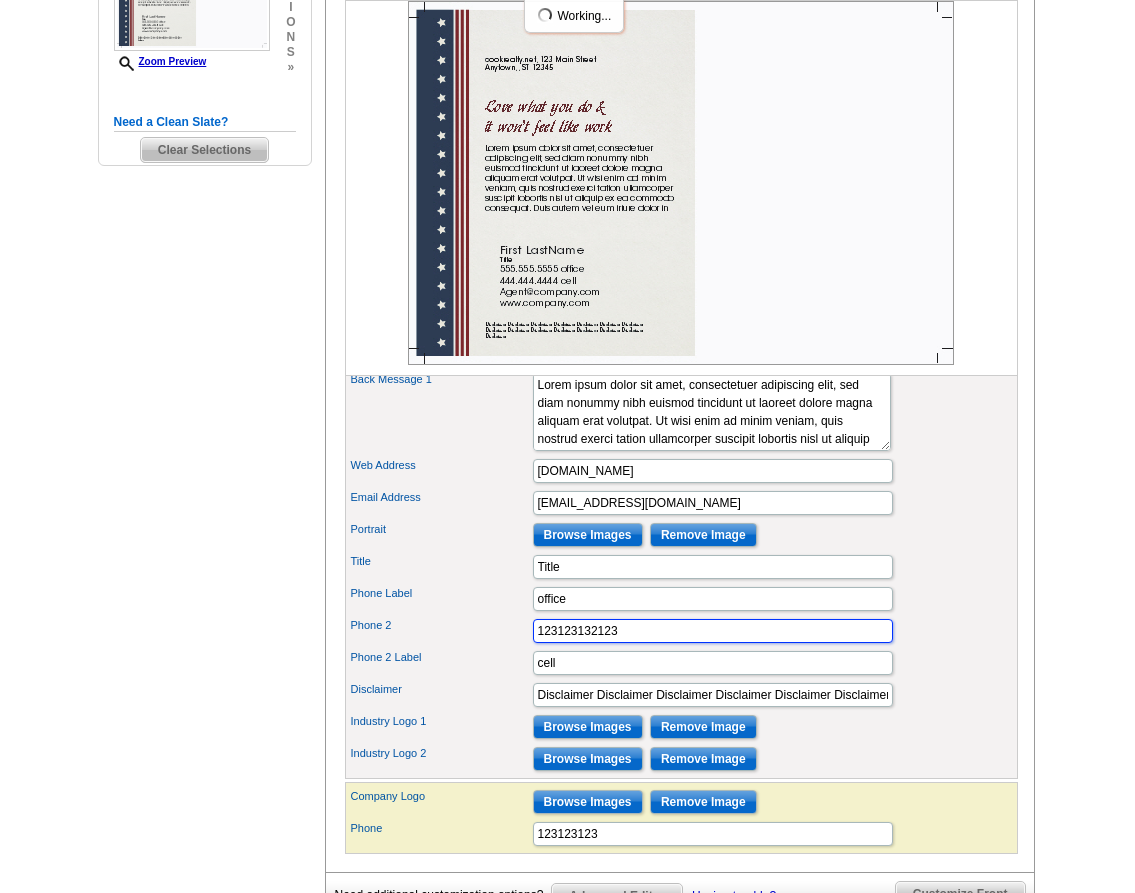 type on "123123132123" 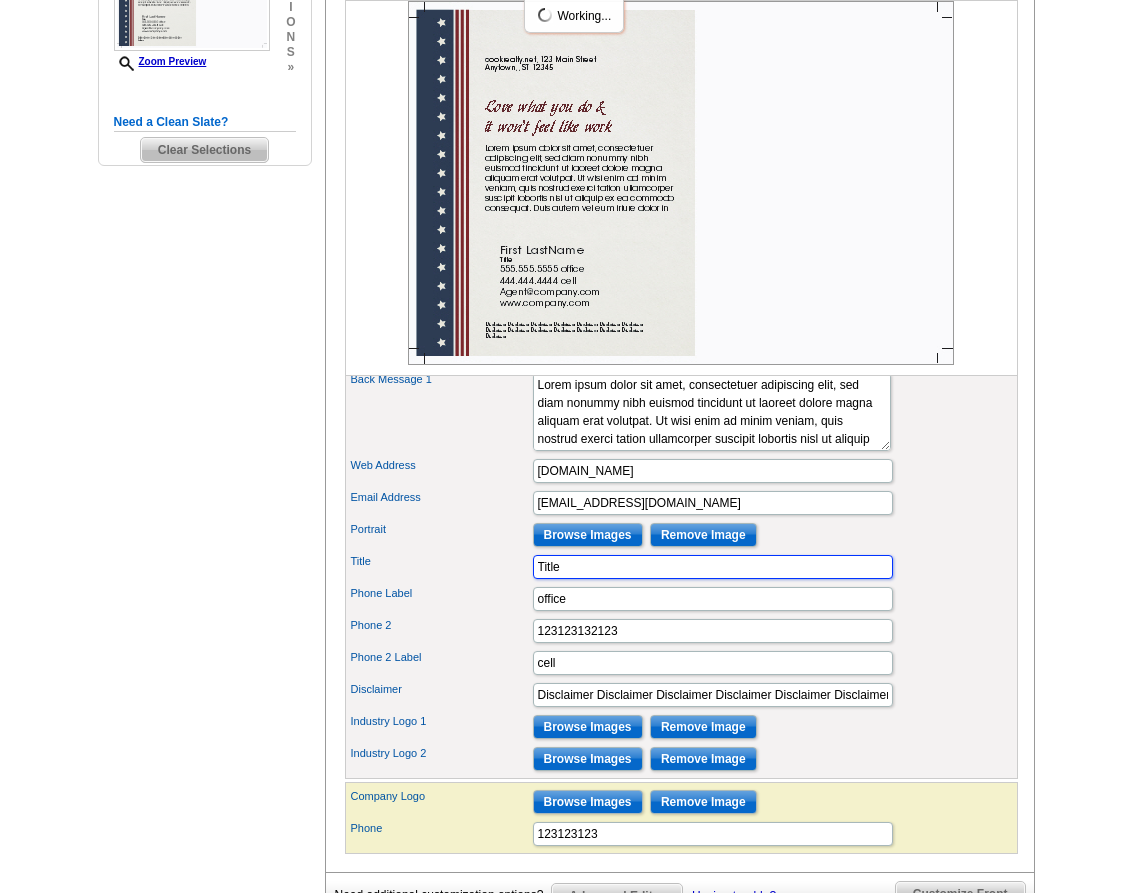 click on "Title" at bounding box center [713, 567] 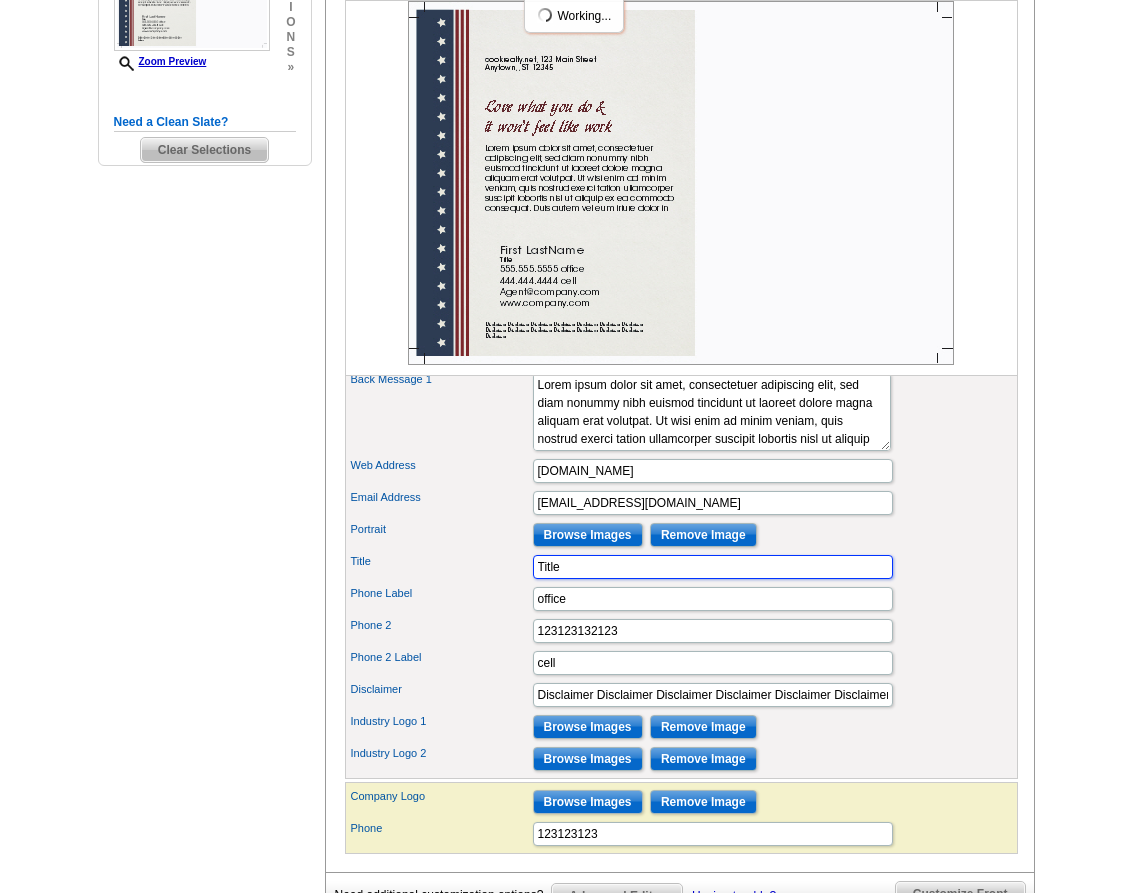 drag, startPoint x: 561, startPoint y: 601, endPoint x: 482, endPoint y: 618, distance: 80.80842 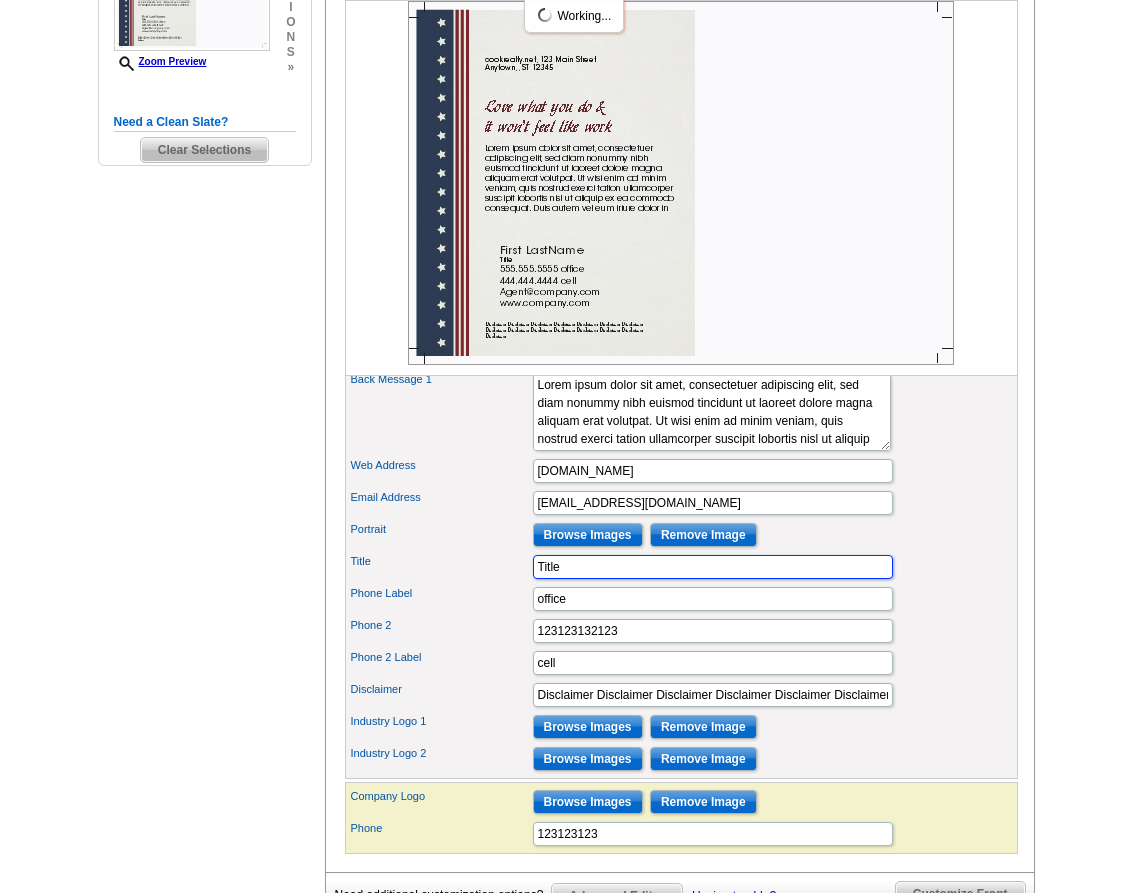 click on "Title
Title" at bounding box center [681, 567] 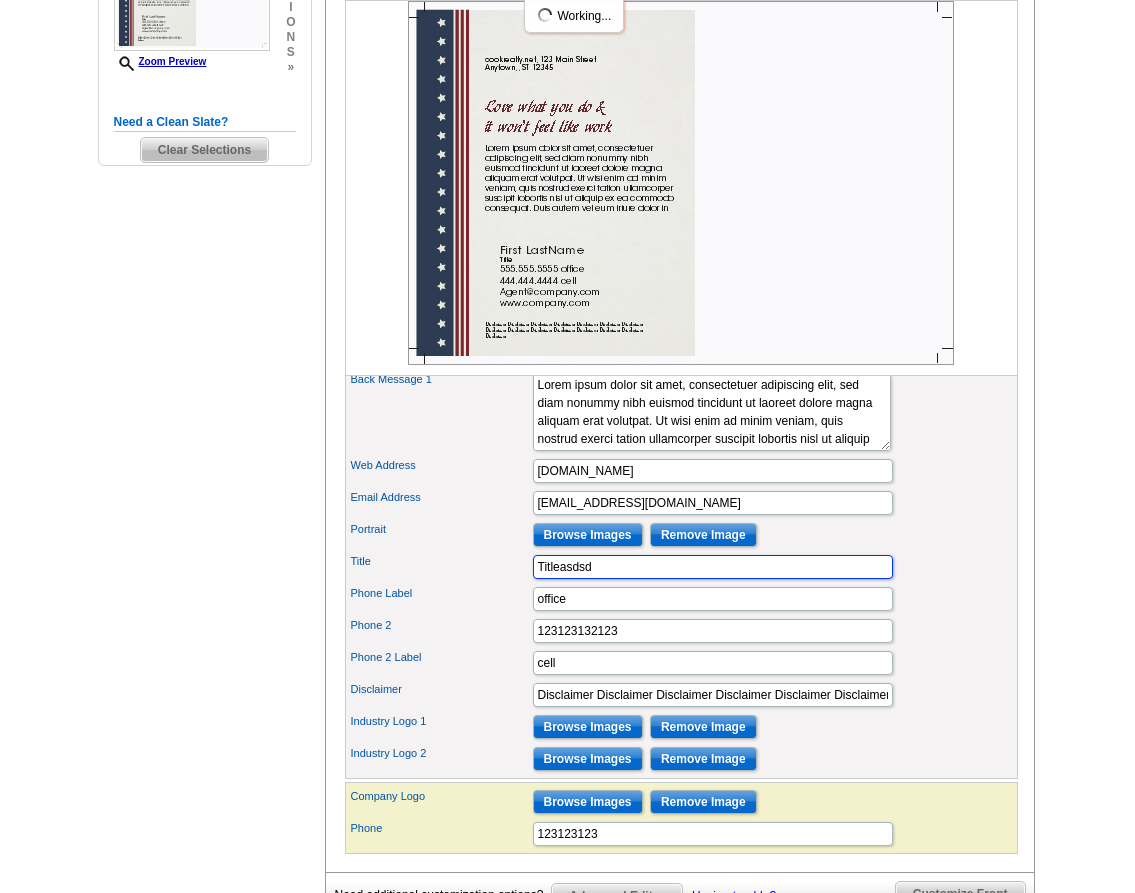 type on "Titleasdsd" 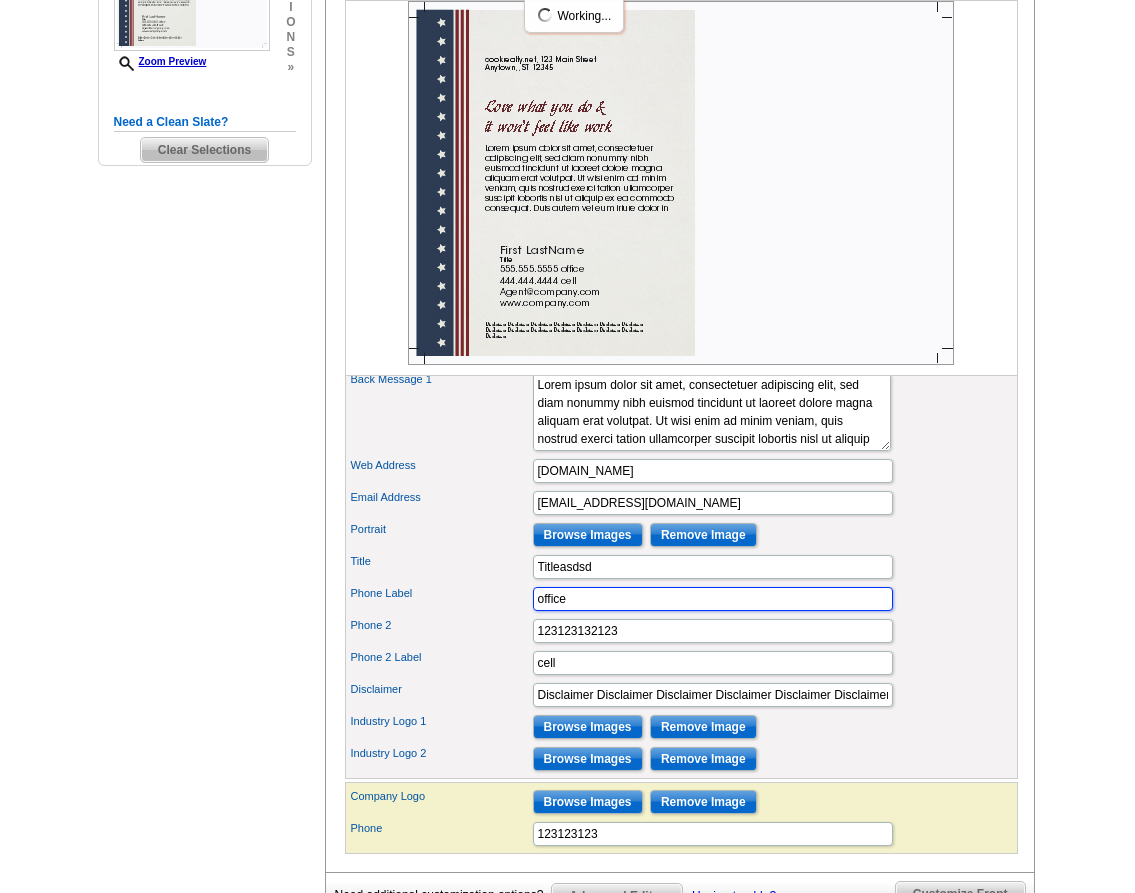click on "office" at bounding box center [713, 599] 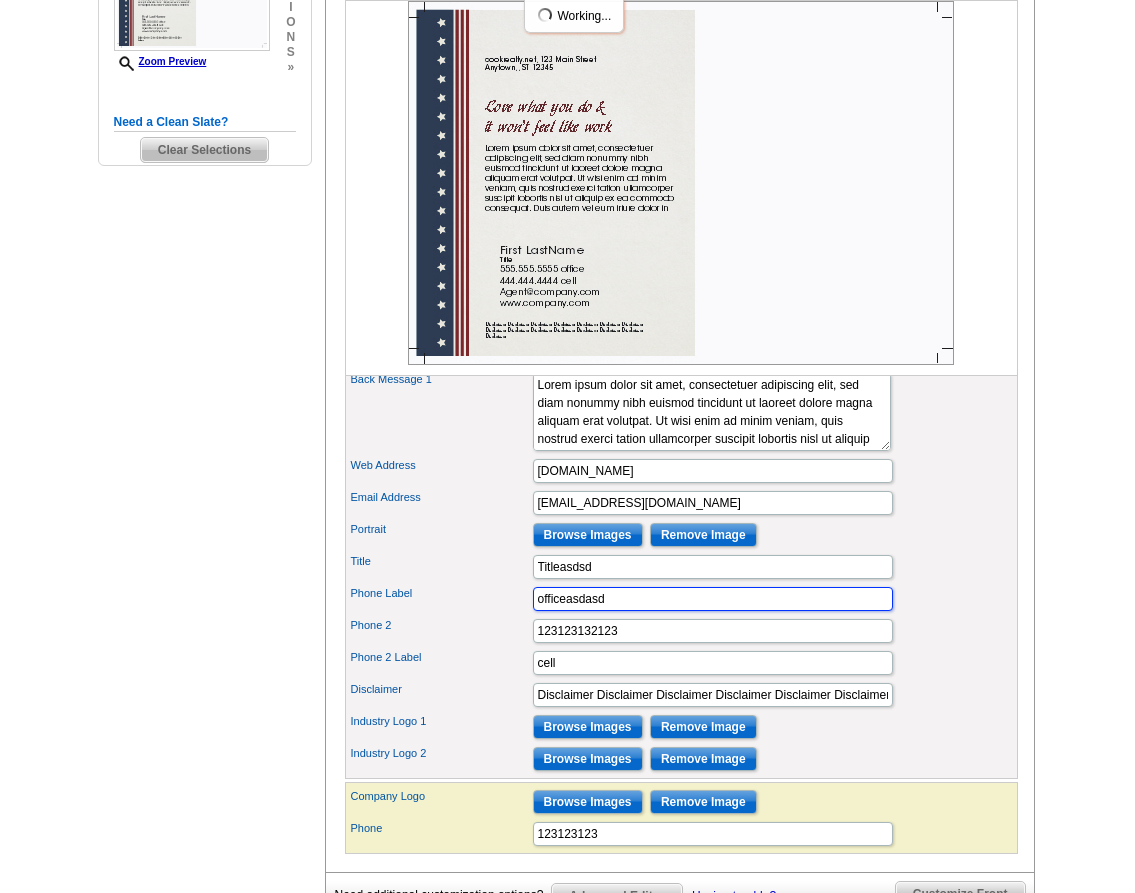 type on "officeasdasd" 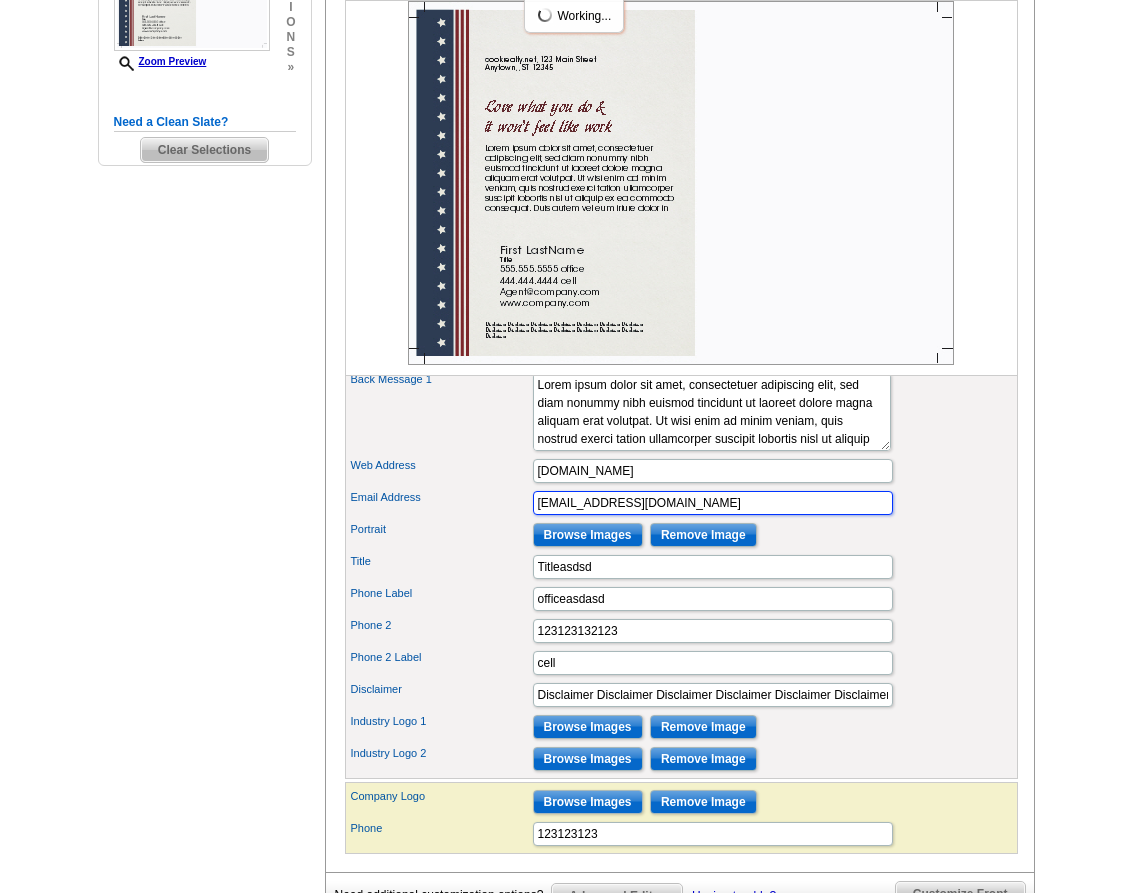 drag, startPoint x: 566, startPoint y: 532, endPoint x: 489, endPoint y: 533, distance: 77.00649 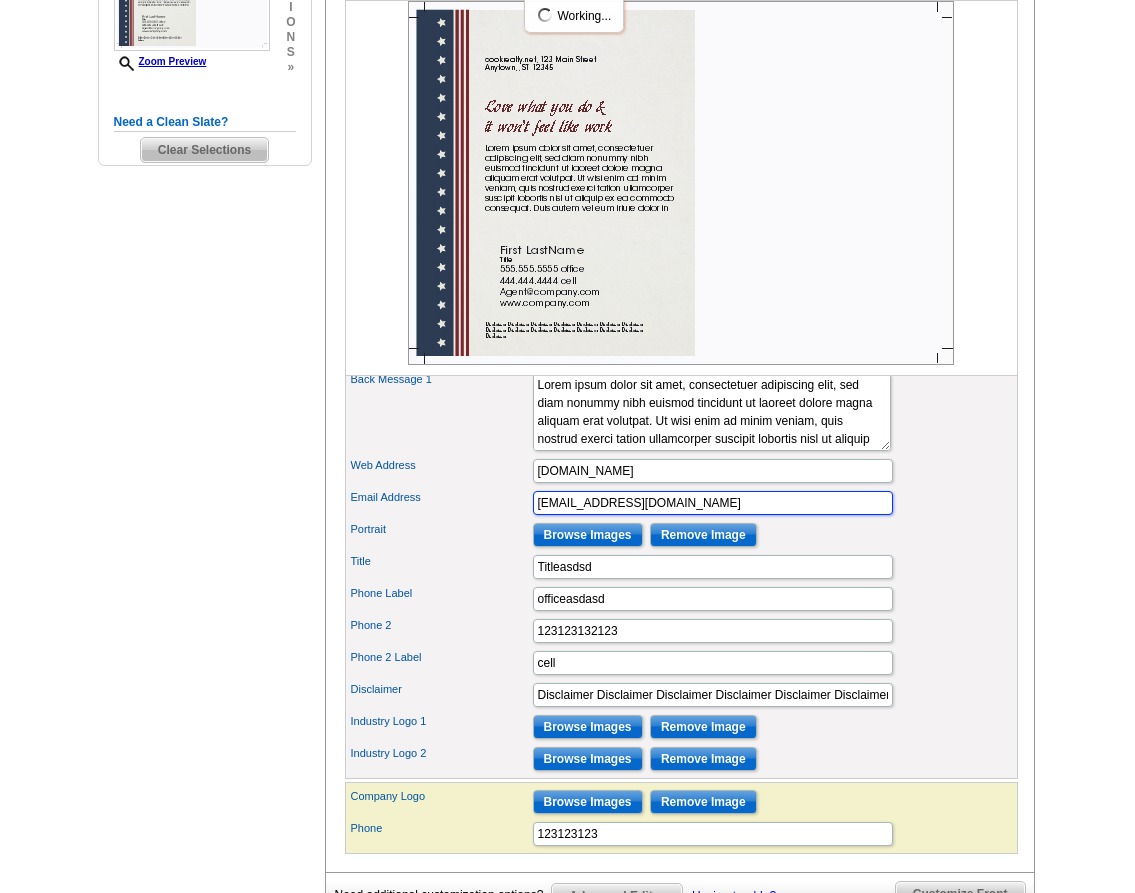 click on "Email Address
at@company.com" at bounding box center (681, 503) 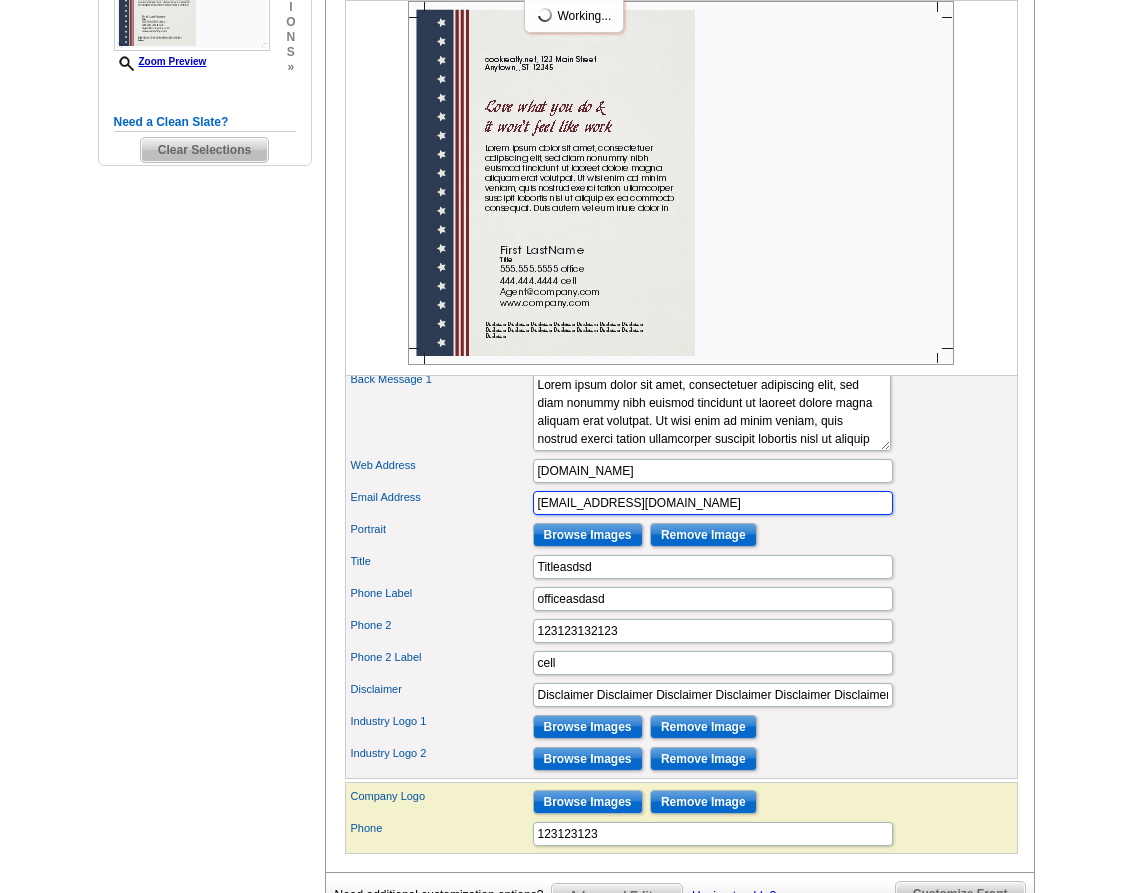 click on "sdasdat@company.com" at bounding box center [713, 503] 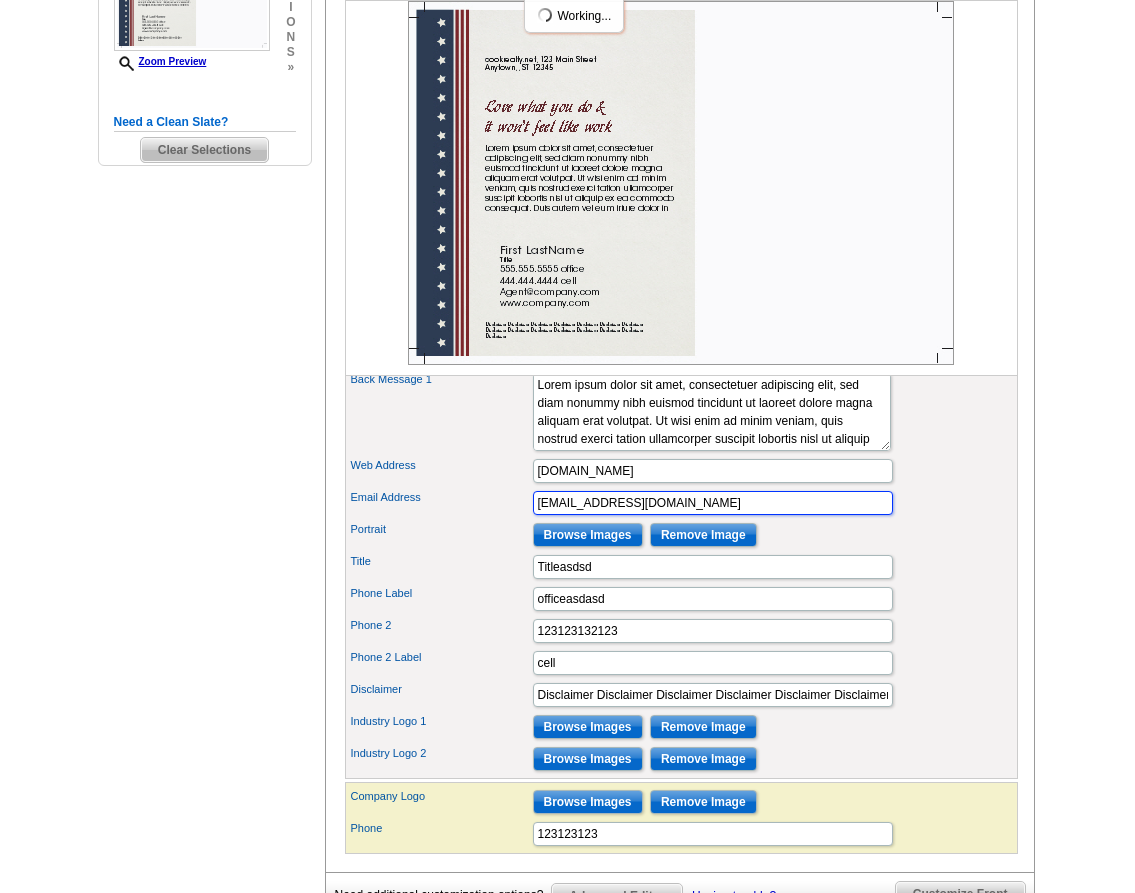 type on "sdasdat@asdadd.com" 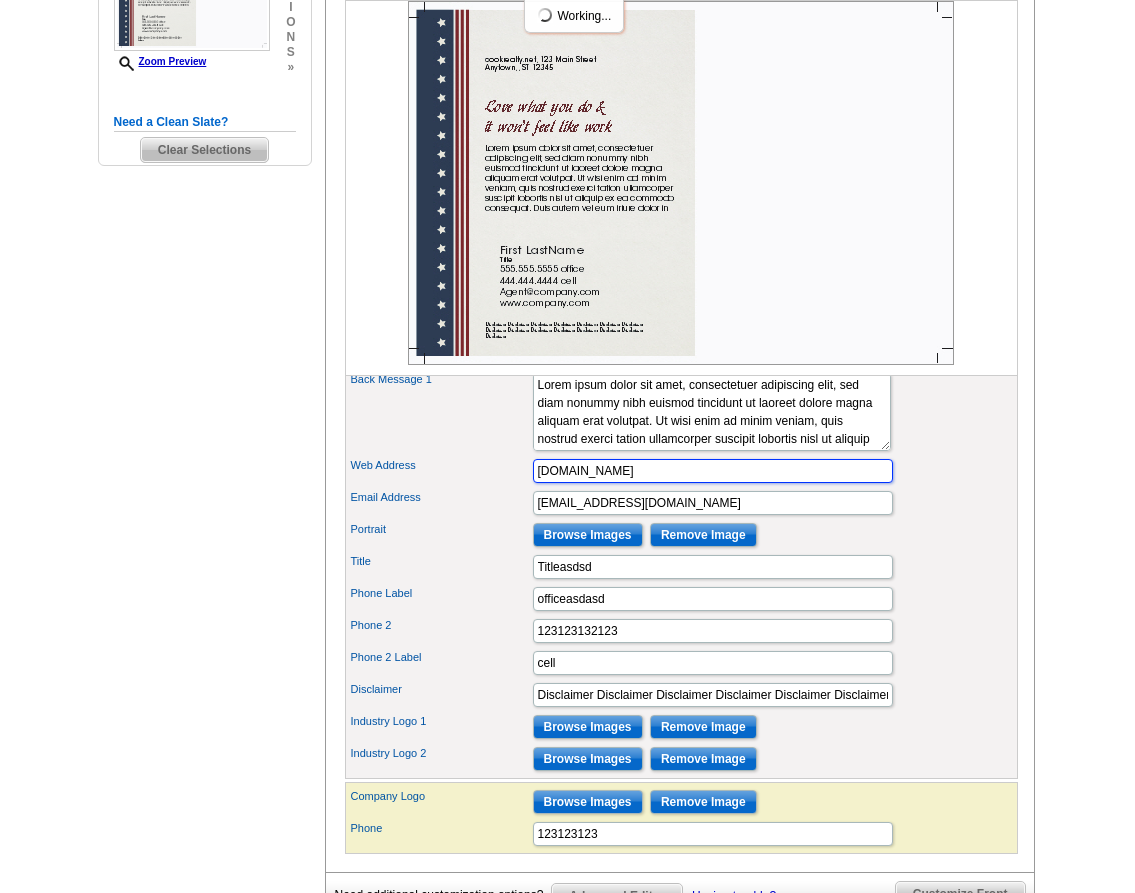 click on "www.company.com" at bounding box center [713, 471] 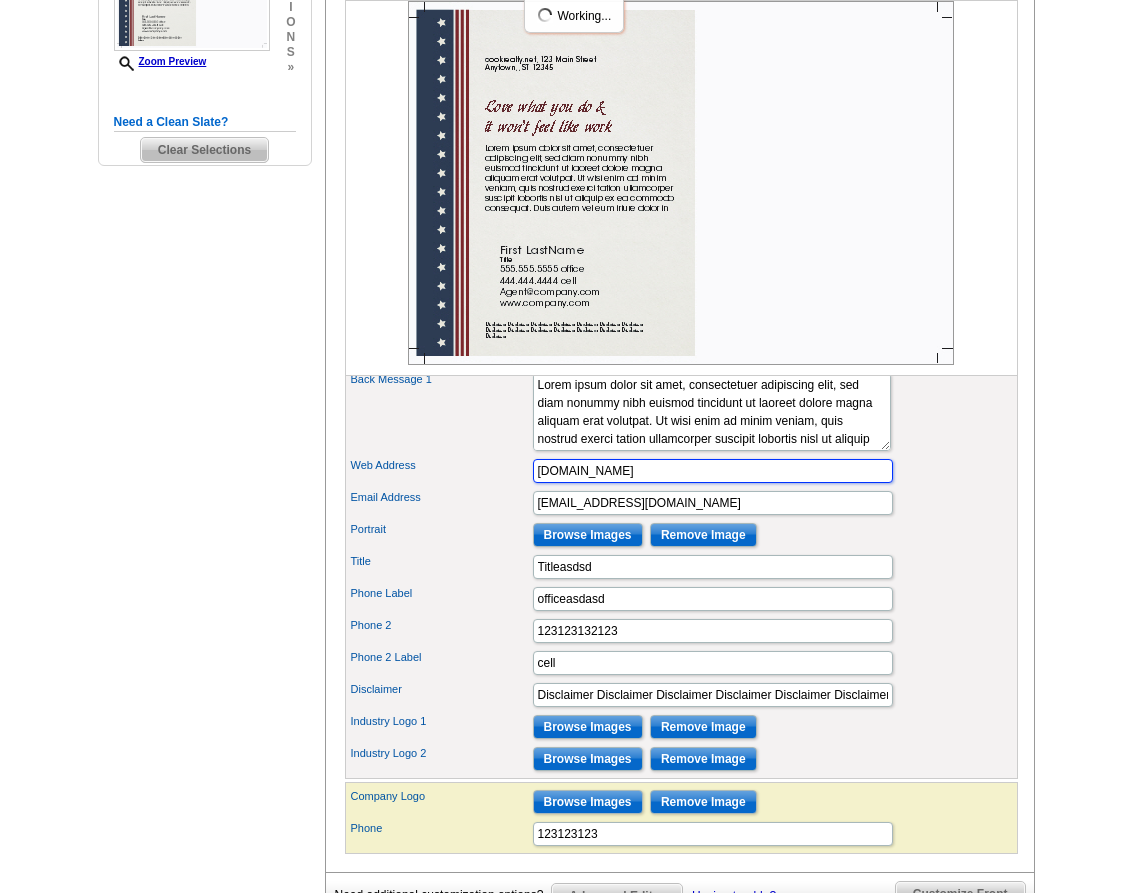 click on "www.company.com" at bounding box center (713, 471) 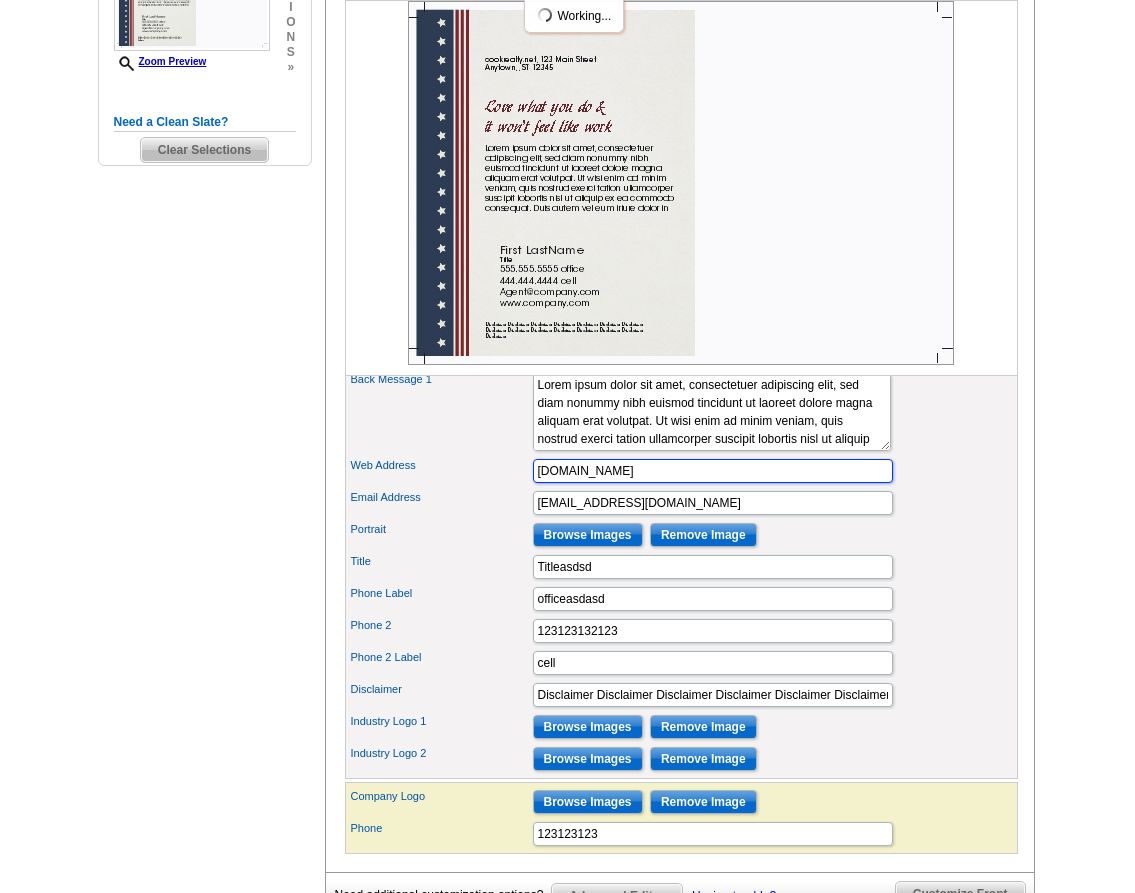 type on "www.asdffa.com" 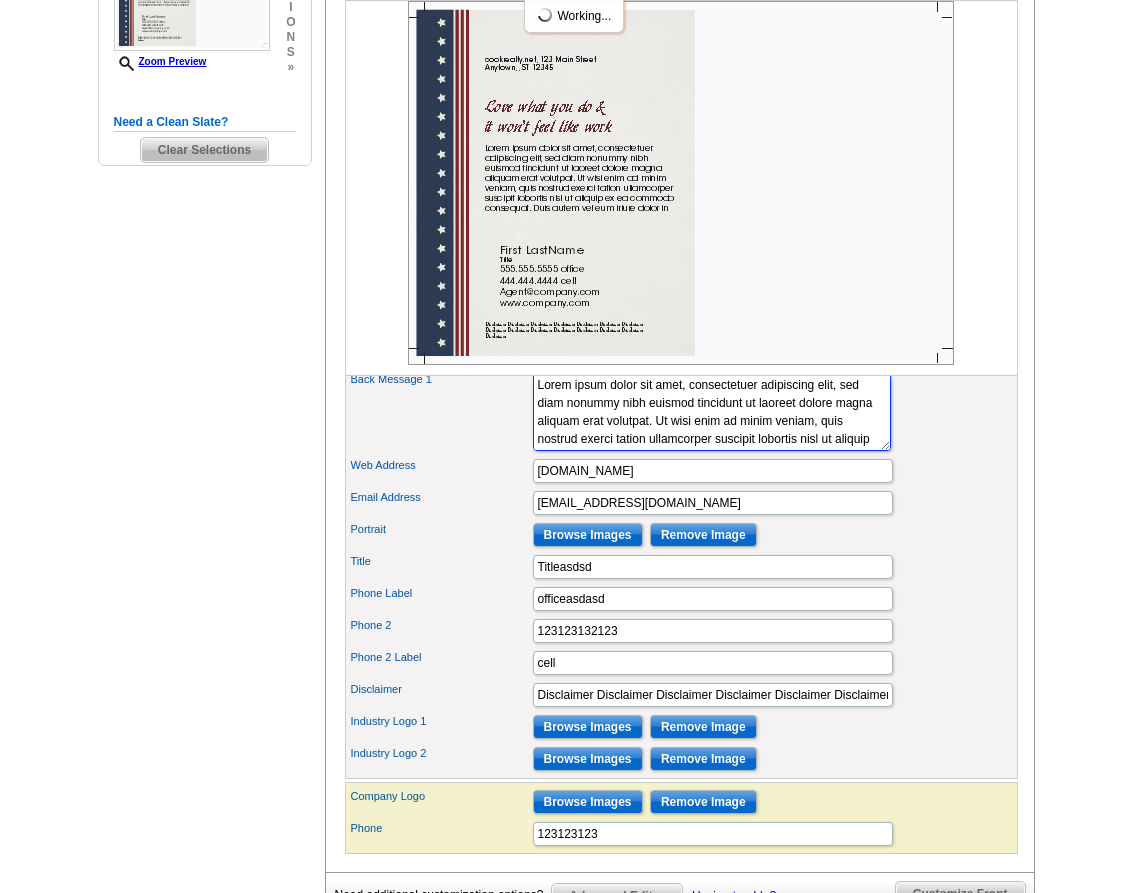 click on "Lorem ipsum dolor sit amet, consectetuer adipiscing elit, sed diam nonummy nibh euismod tincidunt ut laoreet dolore magna aliquam erat volutpat. Ut wisi enim ad minim veniam, quis nostrud exerci tation ullamcorper suscipit lobortis nisl ut aliquip ex ea commodo consequat. Duis autem vel eum iriure dolor in" at bounding box center [712, 412] 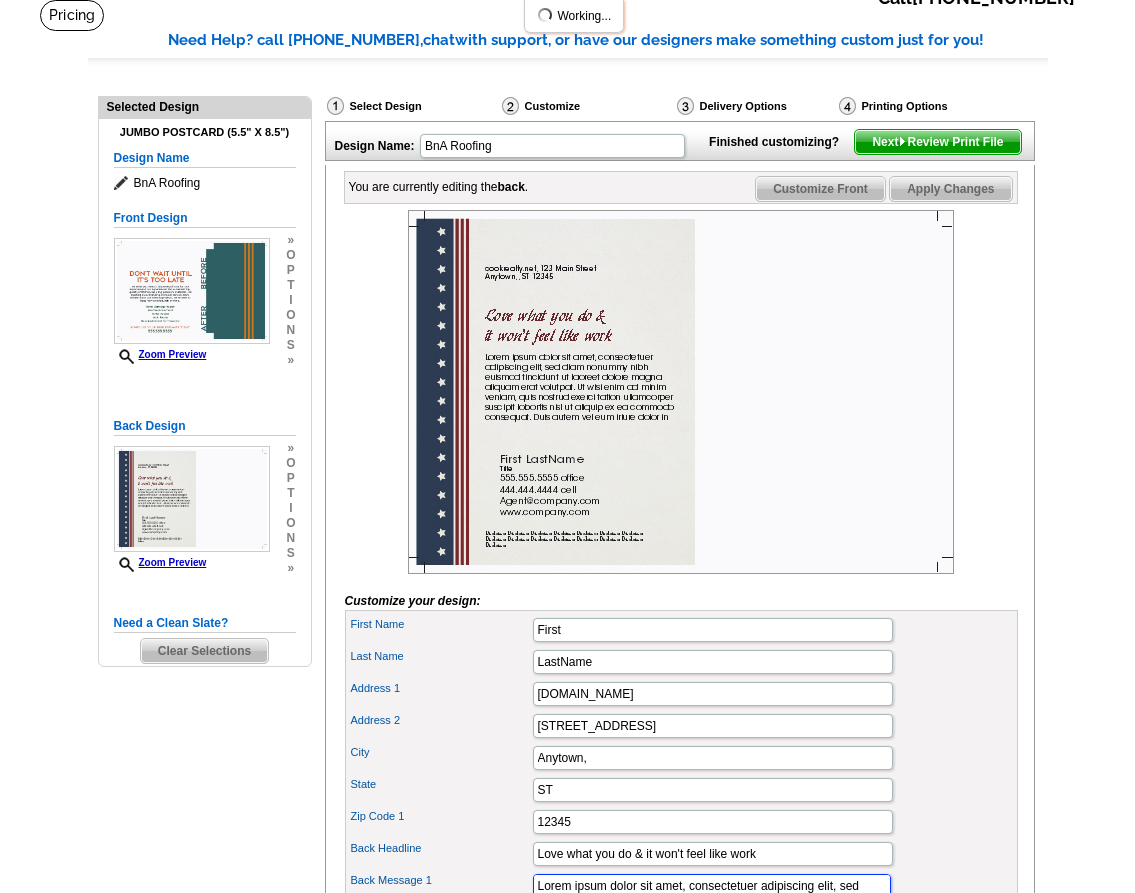 scroll, scrollTop: 133, scrollLeft: 0, axis: vertical 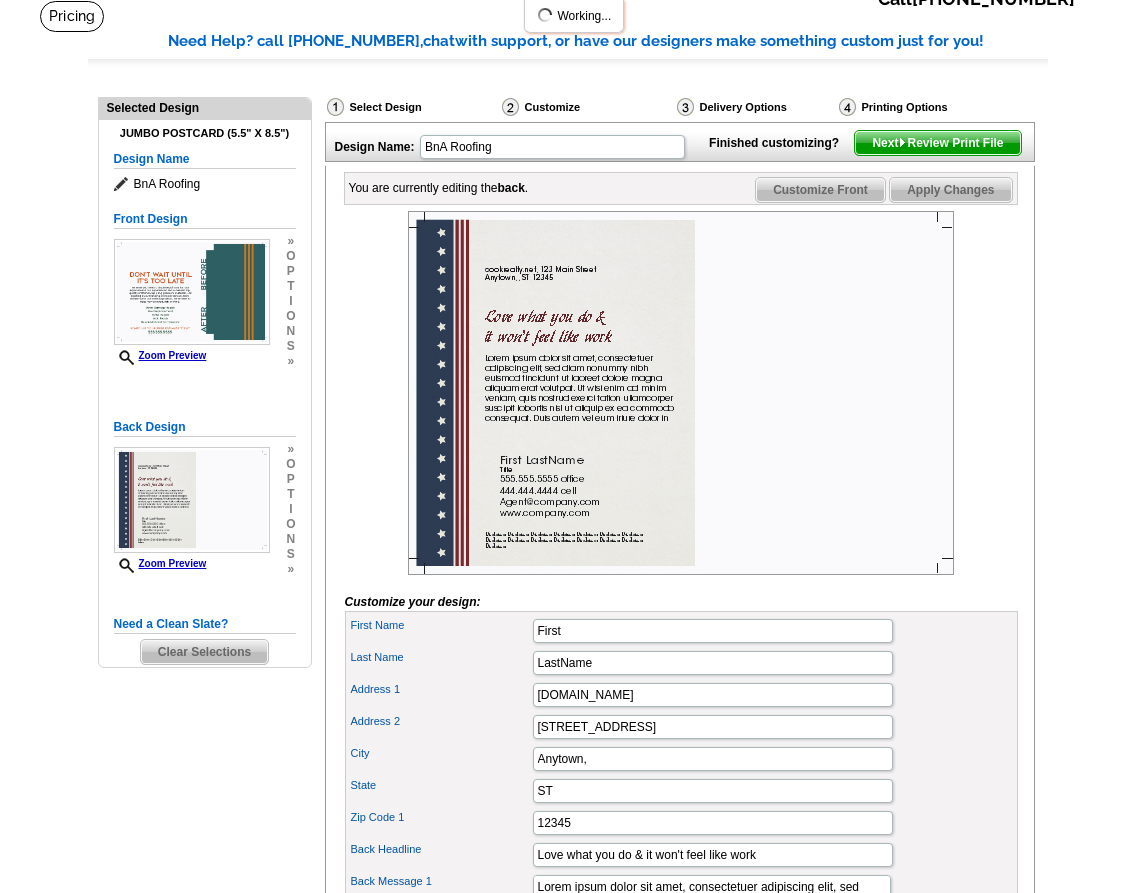 click on "Apply Changes" at bounding box center (950, 190) 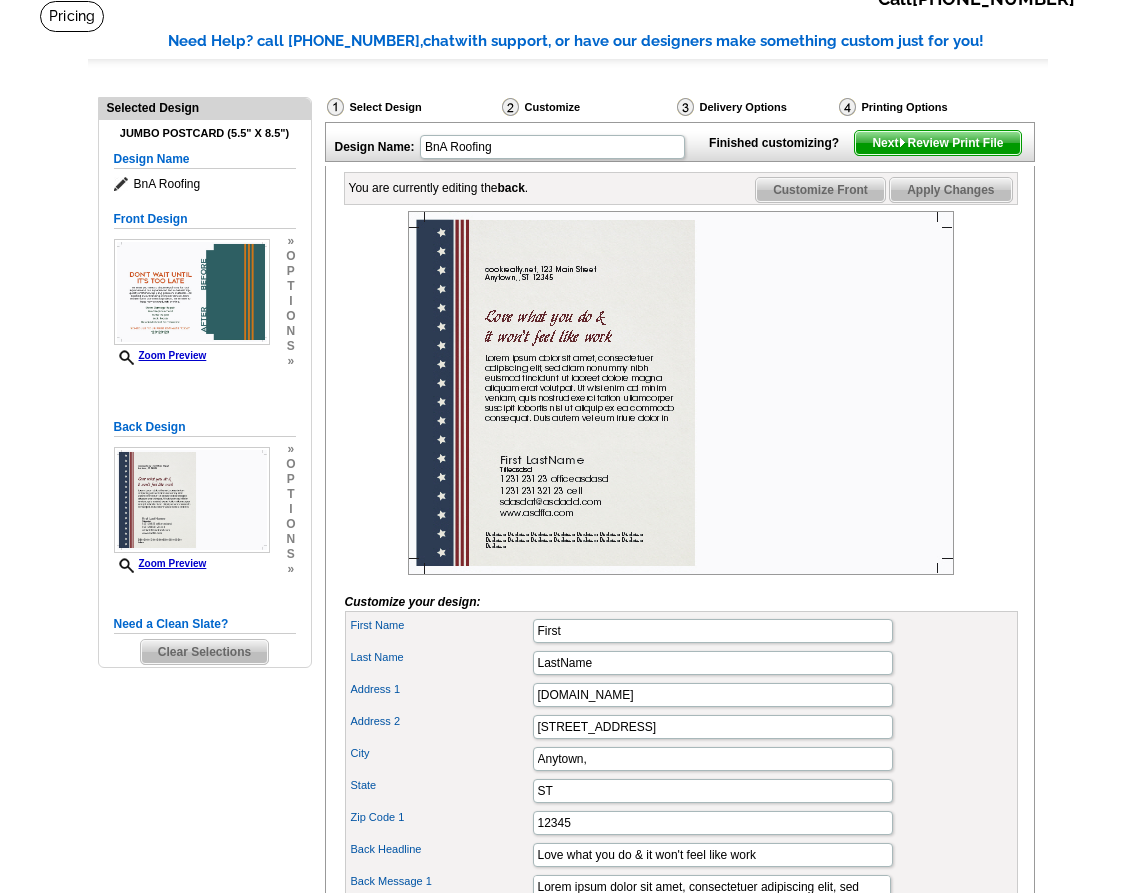 click on "Next   Review Print File" at bounding box center (937, 143) 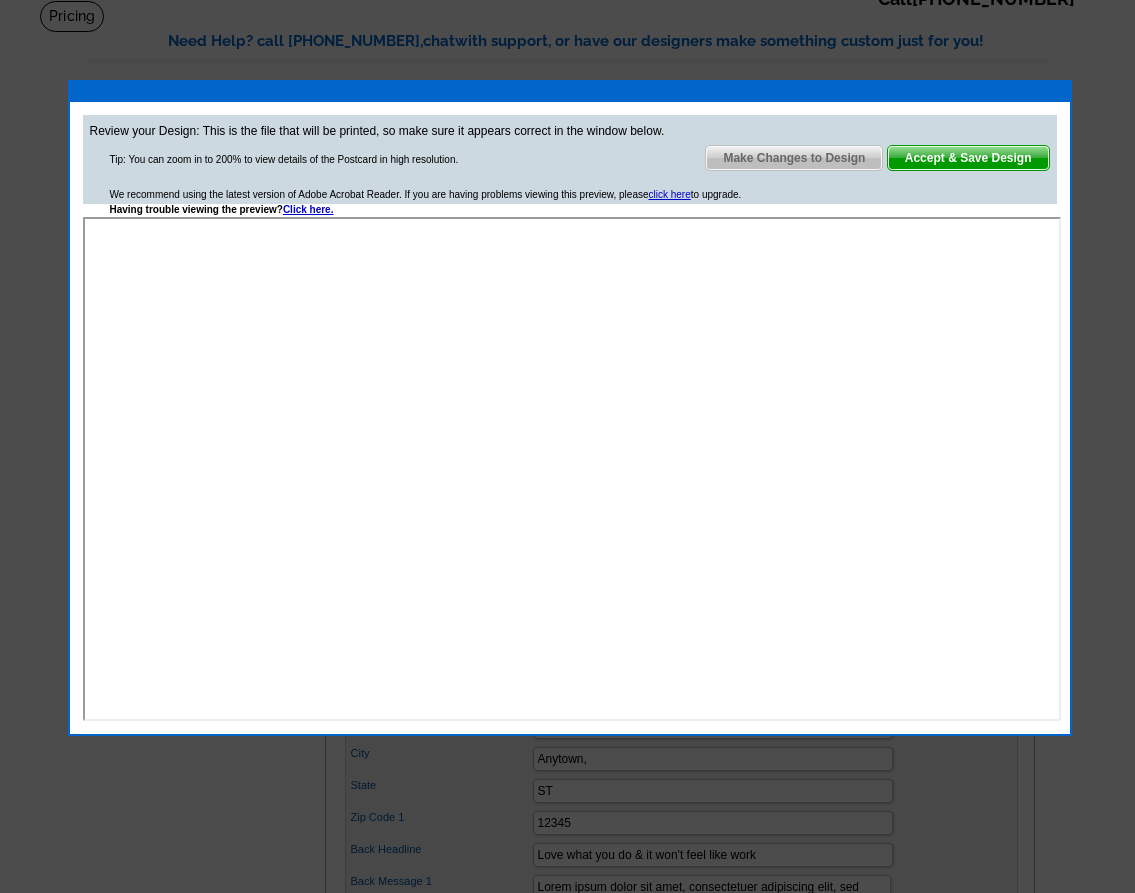 click on "Accept & Save Design" at bounding box center (968, 158) 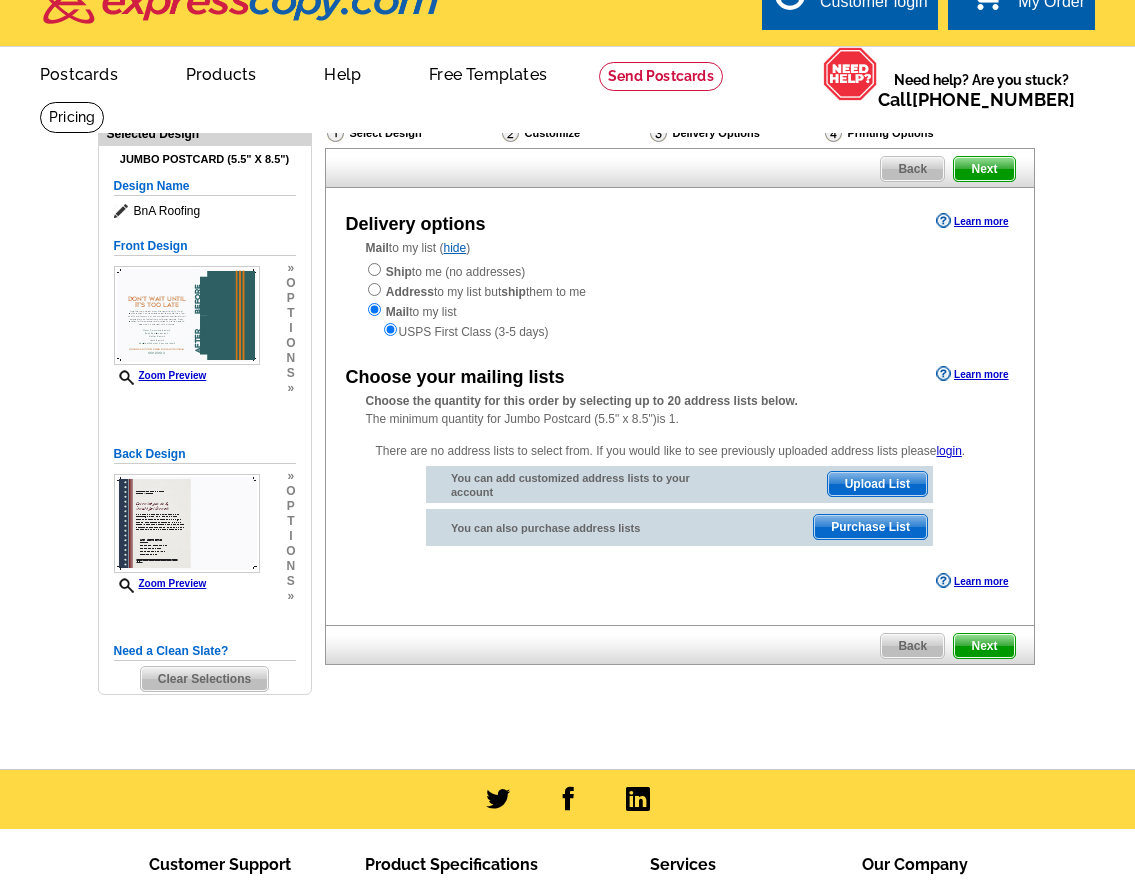 scroll, scrollTop: 39, scrollLeft: 0, axis: vertical 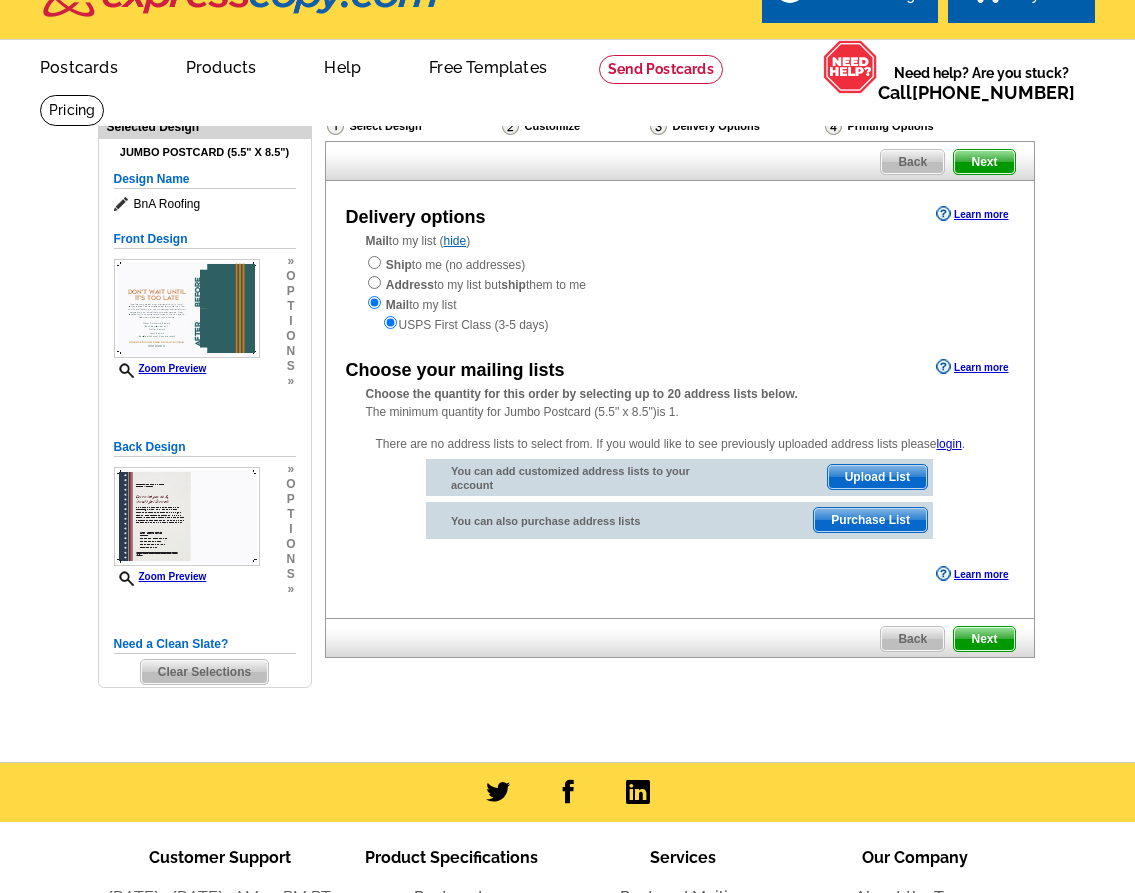 click on "Next" at bounding box center [984, 639] 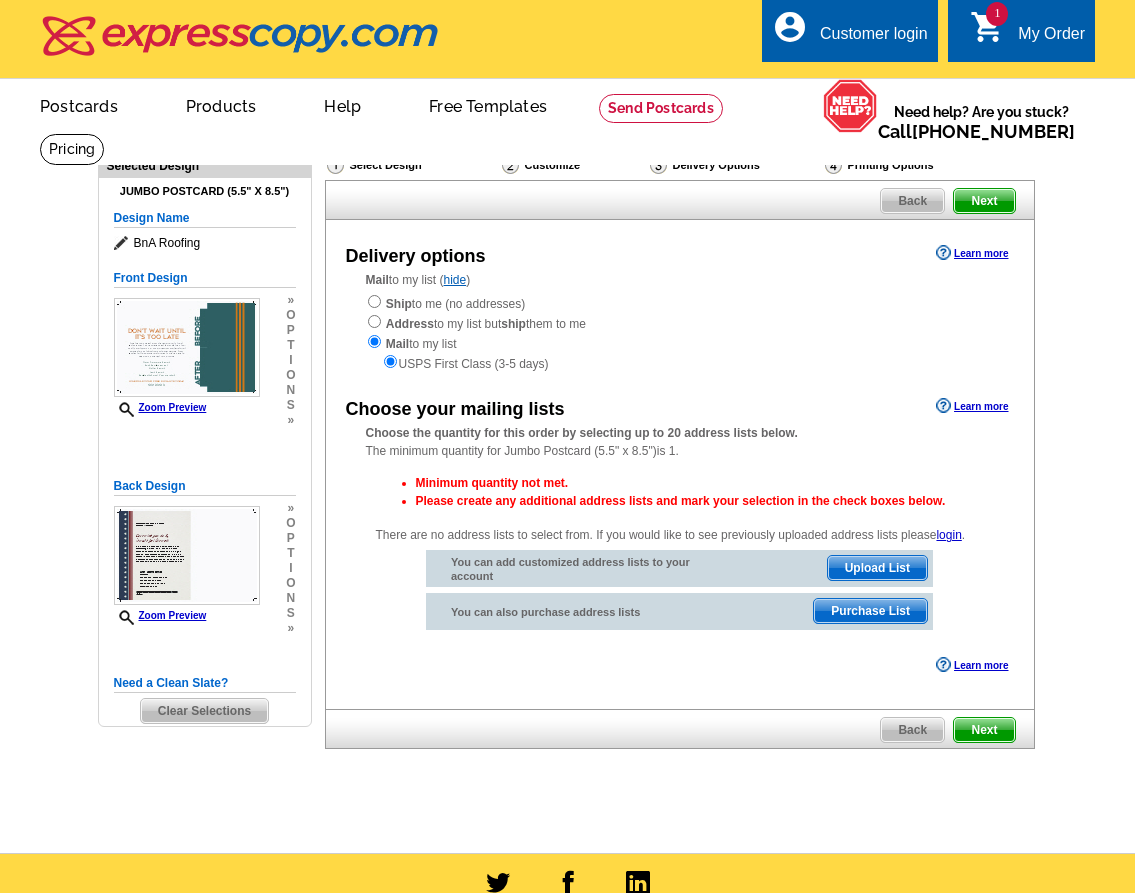 scroll, scrollTop: 0, scrollLeft: 0, axis: both 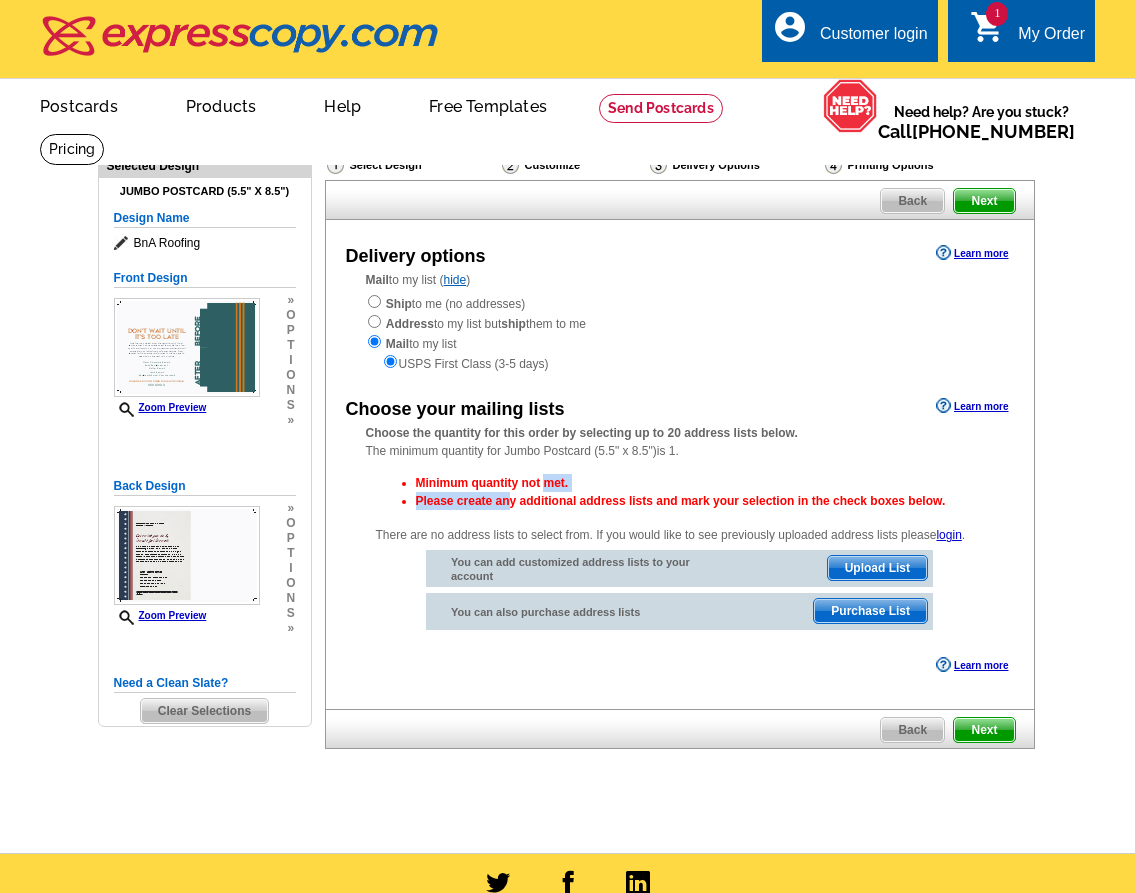 drag, startPoint x: 510, startPoint y: 493, endPoint x: 554, endPoint y: 485, distance: 44.72136 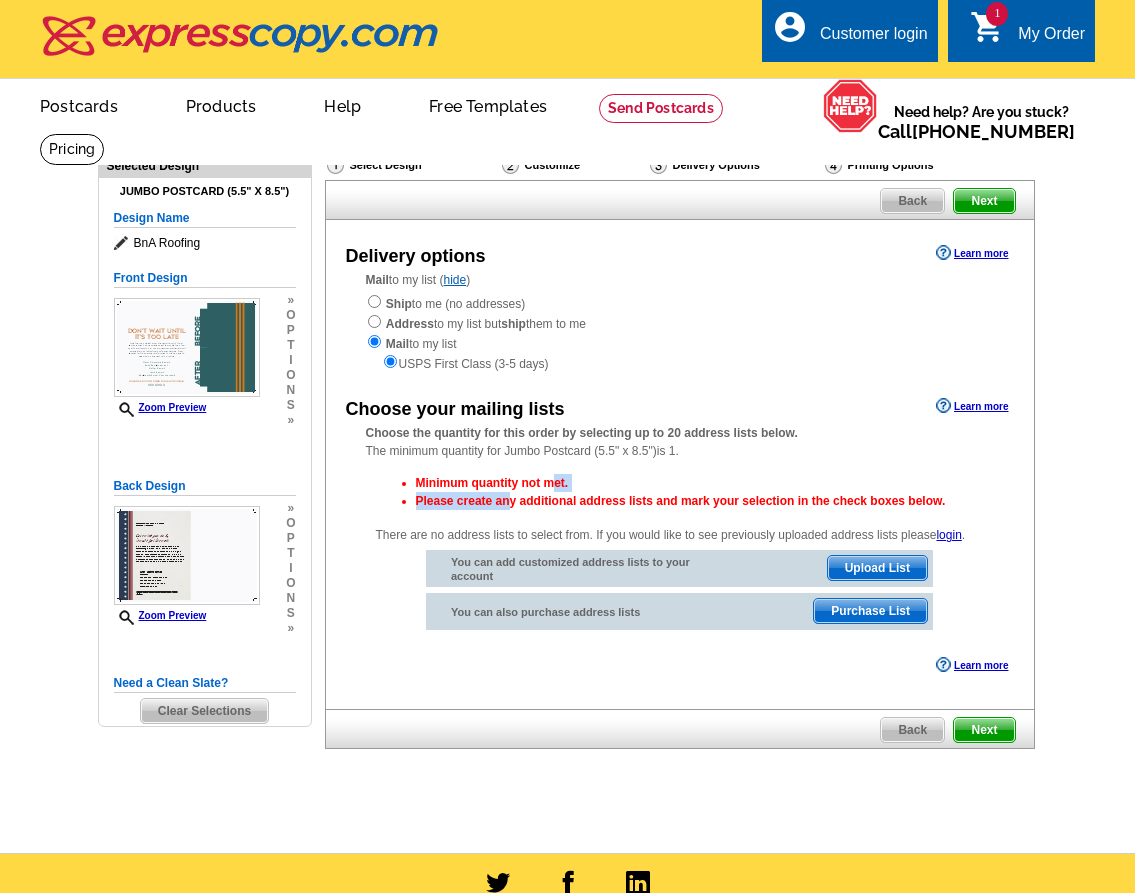 drag, startPoint x: 554, startPoint y: 485, endPoint x: 448, endPoint y: 377, distance: 151.32745 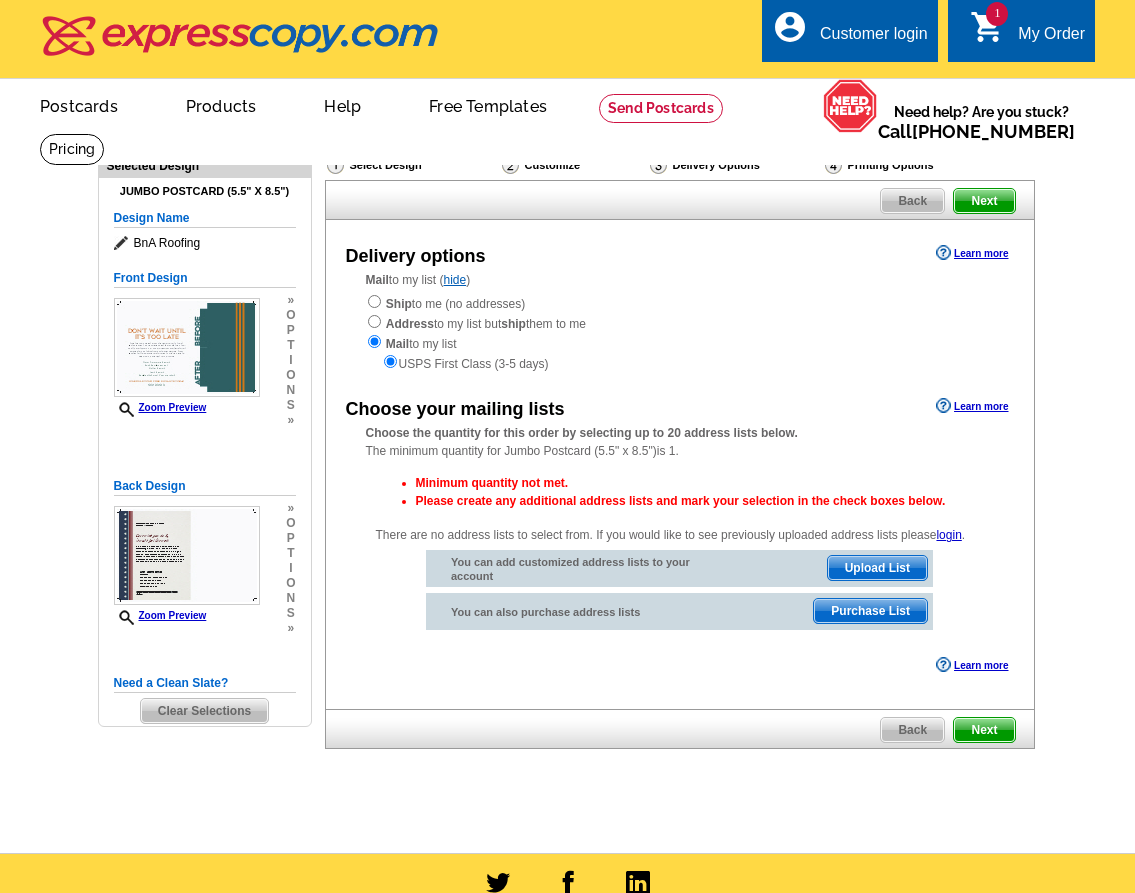 click on "Ship" at bounding box center (399, 304) 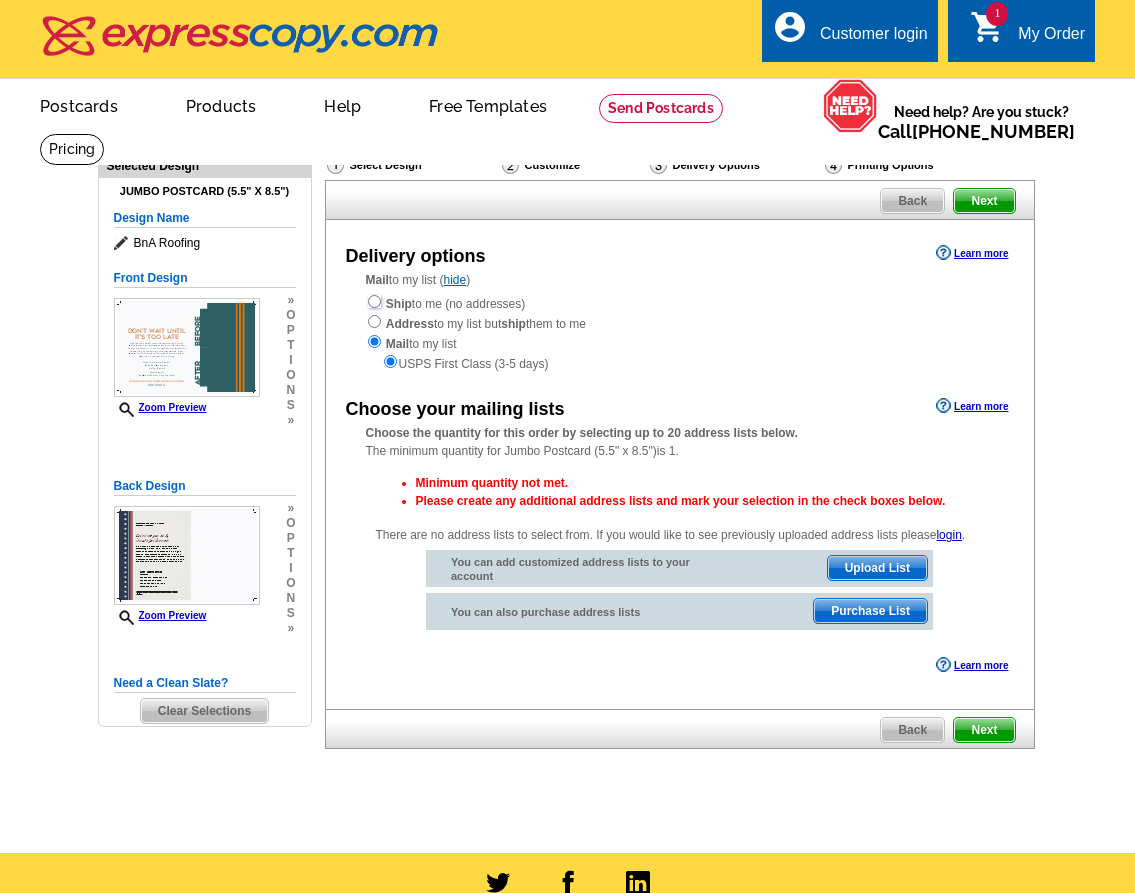 click at bounding box center (374, 301) 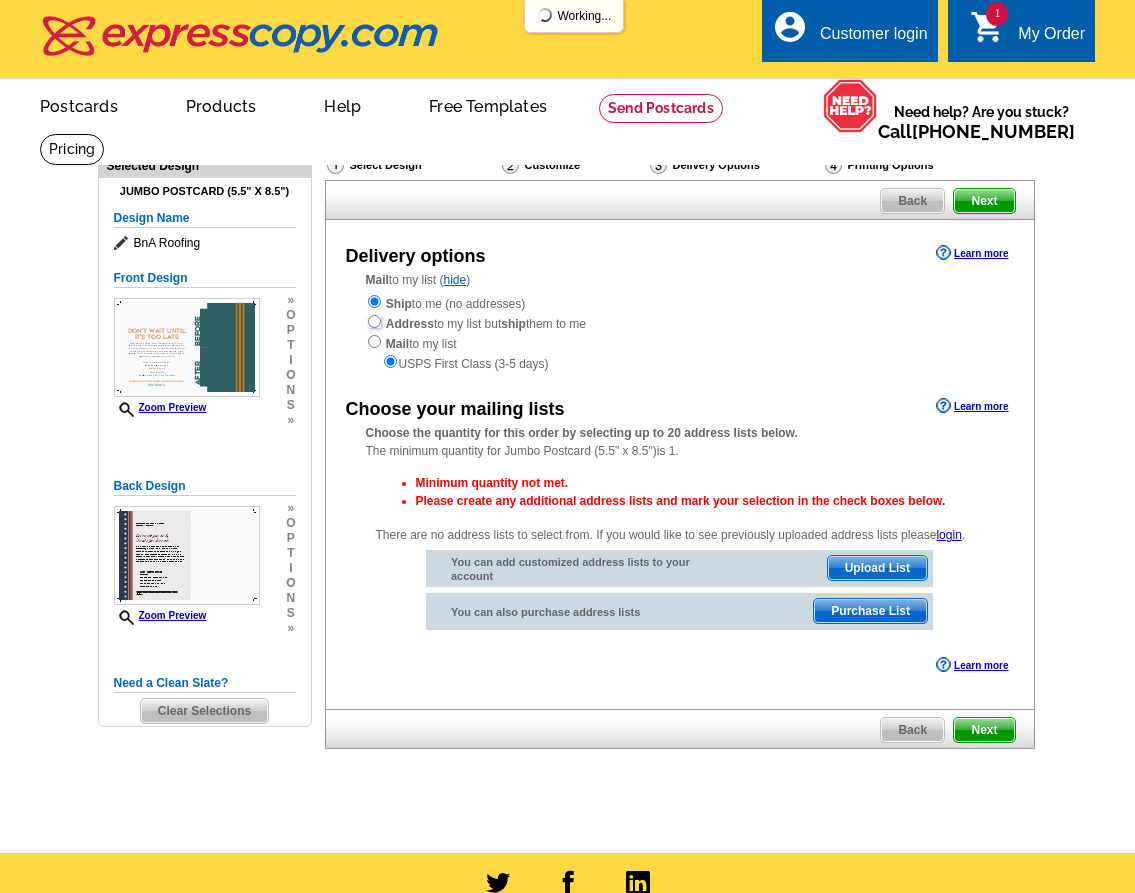 click at bounding box center [374, 321] 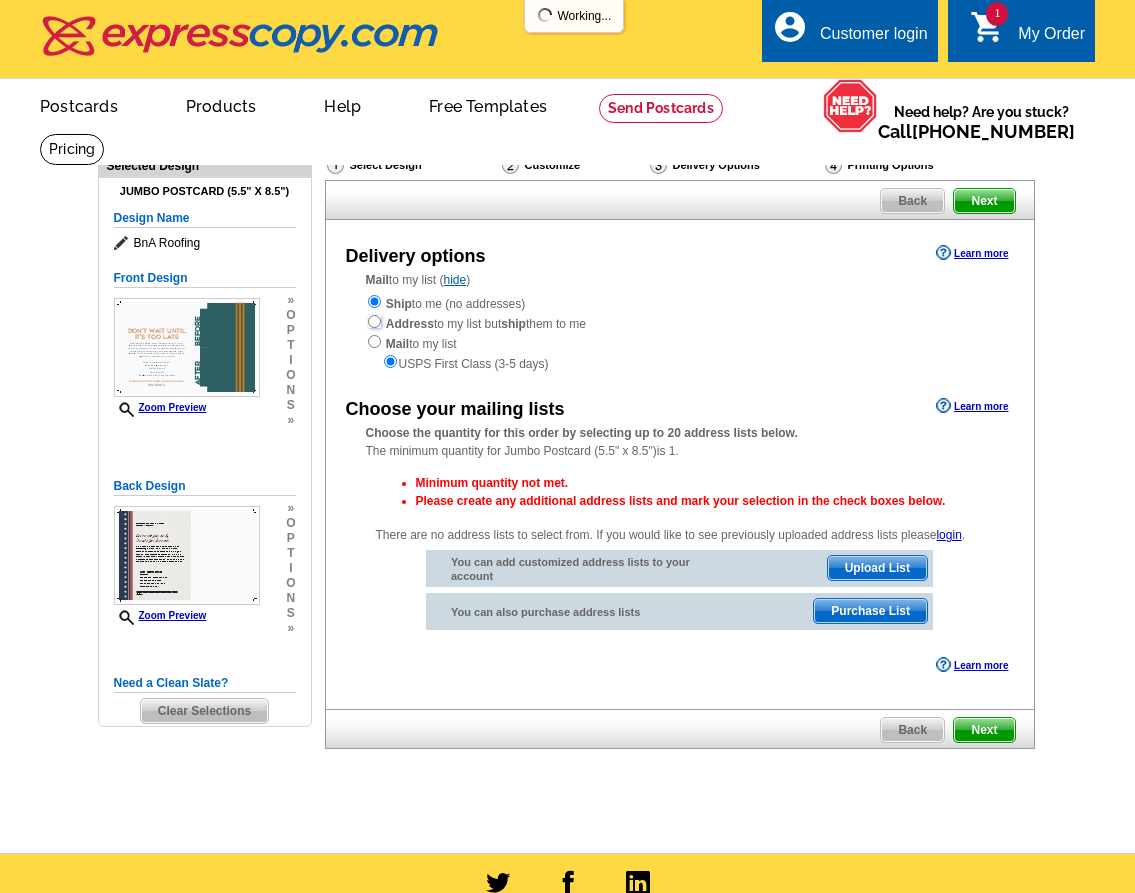 radio on "true" 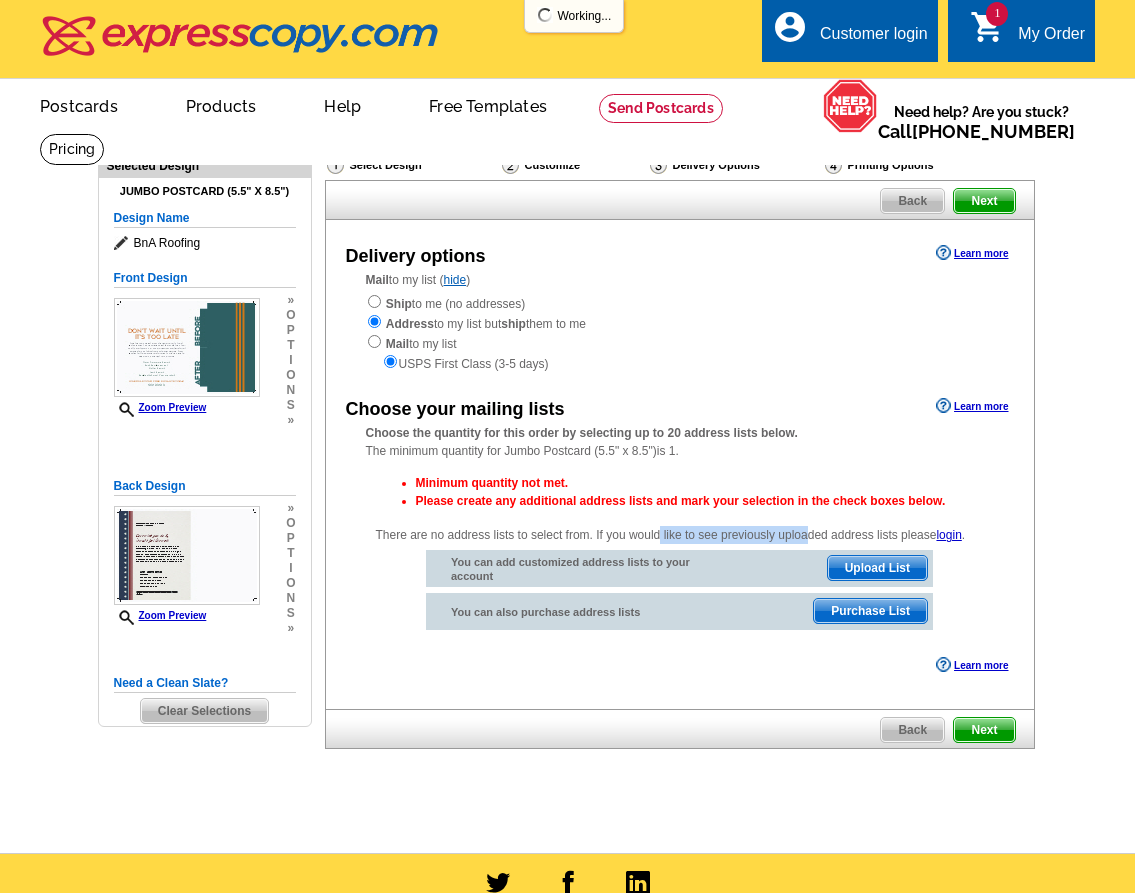 drag, startPoint x: 572, startPoint y: 541, endPoint x: 666, endPoint y: 535, distance: 94.19129 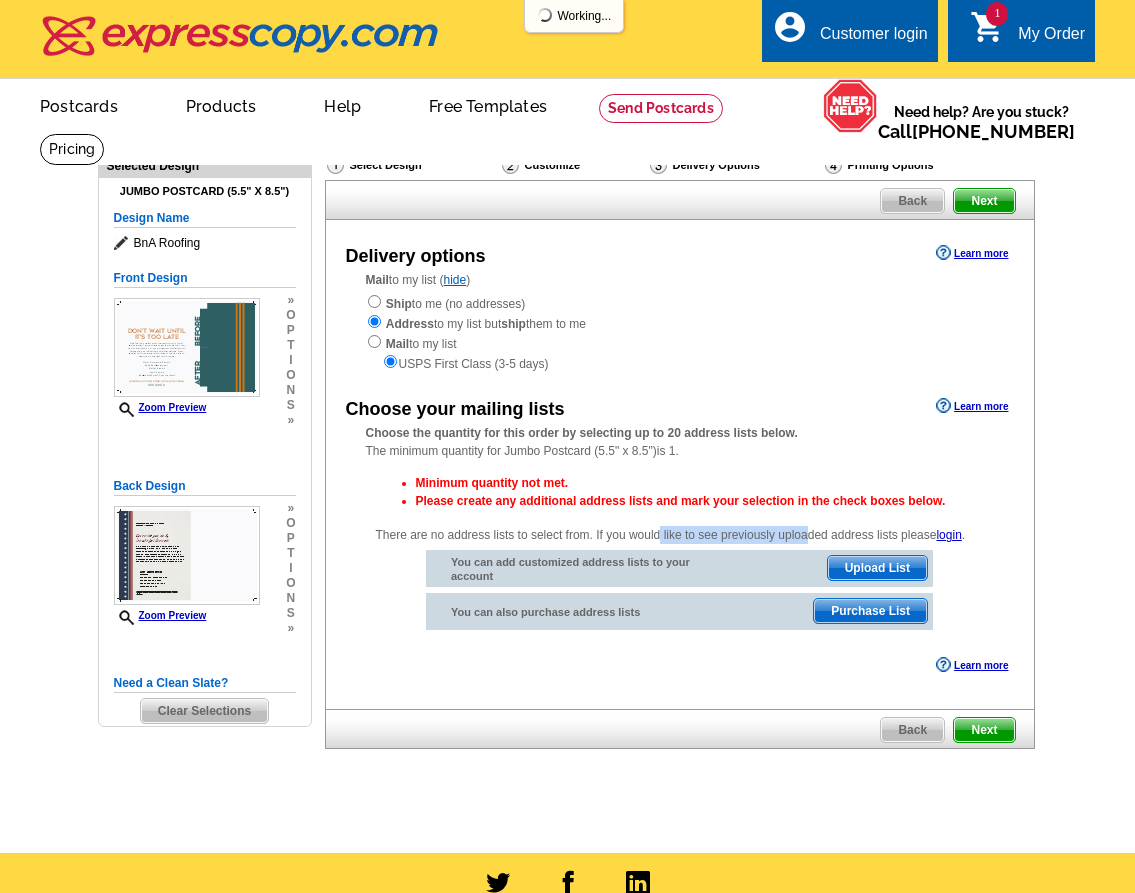 click on "Minimum quantity not met.
Please create any additional address lists and mark your selection in the check boxes below.
There are no address lists to select from.
If you would like to see previously uploaded address lists please  login .
You can add customized address lists to your account
Upload List
You can also purchase address lists
Purchase List" at bounding box center (680, 552) 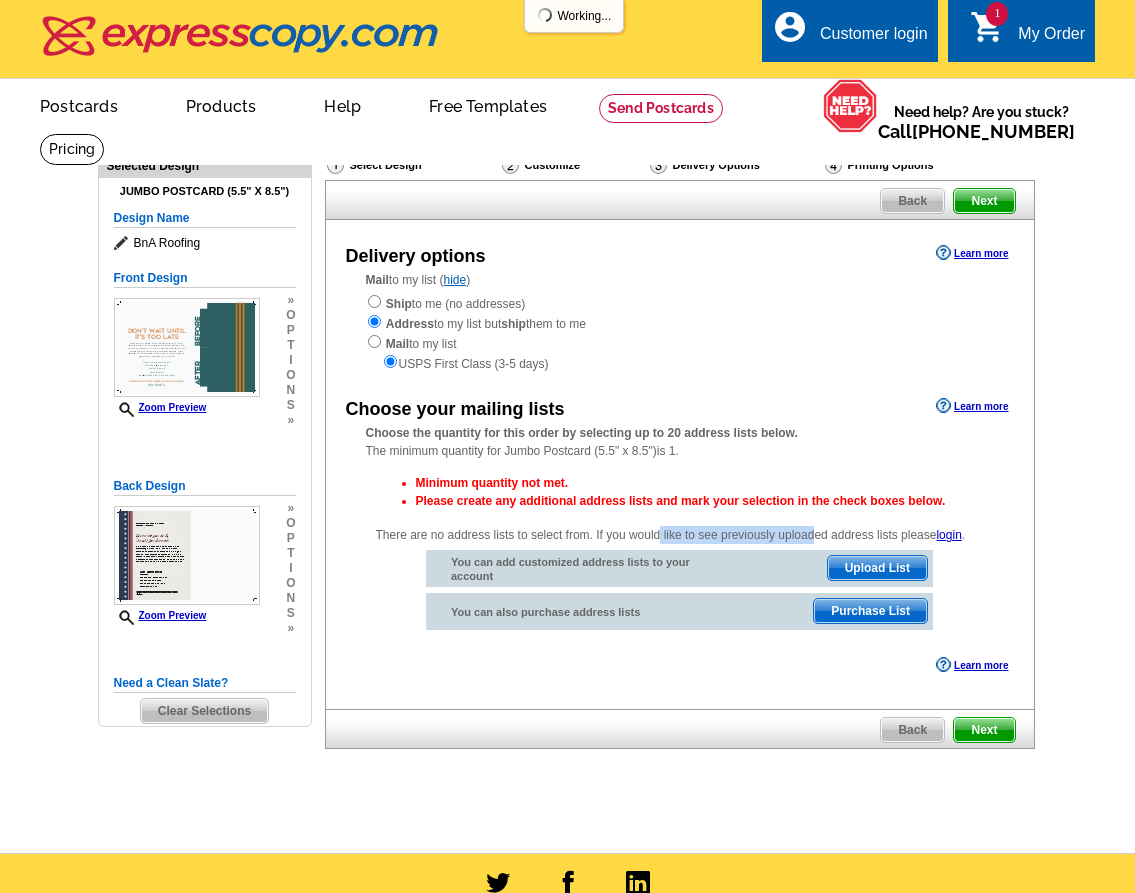 click on "Minimum quantity not met.
Please create any additional address lists and mark your selection in the check boxes below.
There are no address lists to select from.
If you would like to see previously uploaded address lists please  login .
You can add customized address lists to your account
Upload List
You can also purchase address lists
Purchase List" at bounding box center [680, 552] 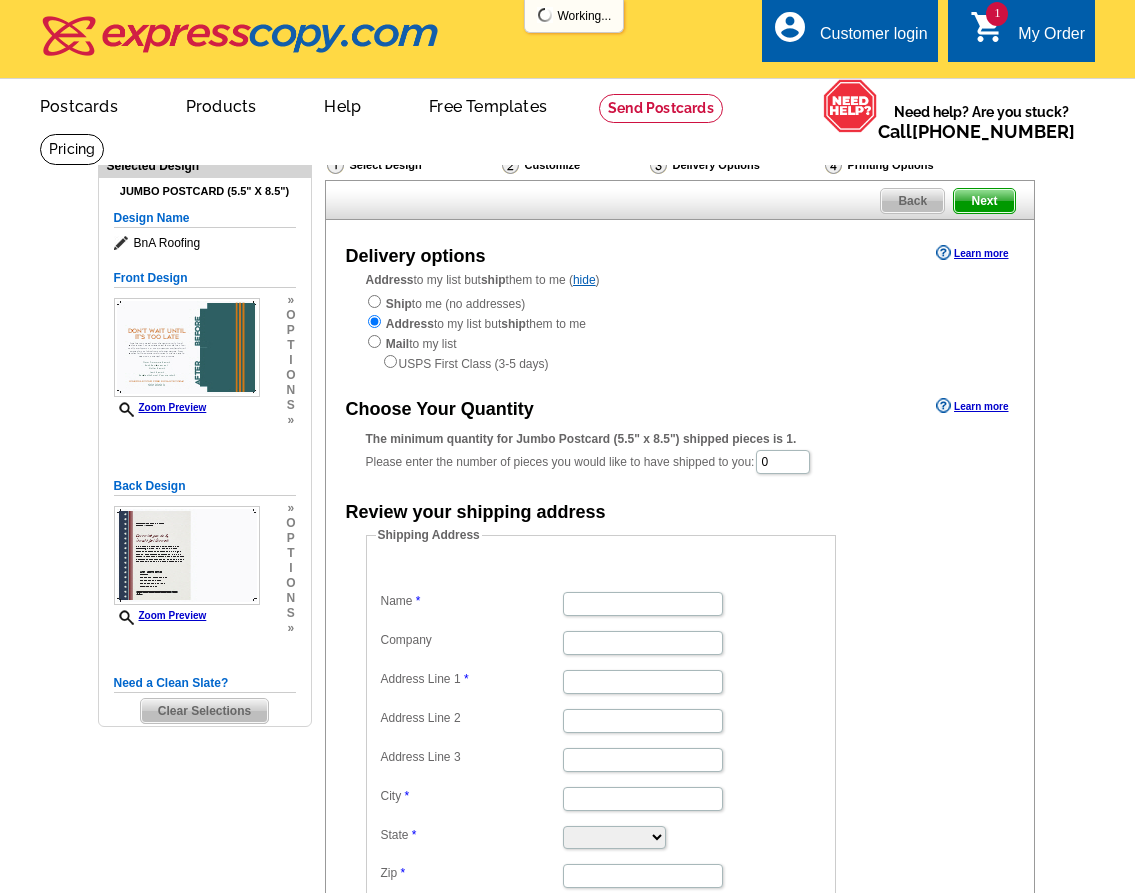 click on "Name
Company
Address Line 1
Address Line 2
Address Line 3
City
State
Alabama
Alaska
Arizona
Arkansas
California
Colorado
Connecticut
District of Columbia
Delaware
Florida
Georgia
Hawaii
Idaho
Illinois
Indiana
Iowa
Kansas
Kentucky
Louisiana
Maine
Maryland
Massachusetts
Michigan
Minnesota
Mississippi
Missouri
Montana
Nebraska
Nevada
New Hampshire
New Jersey
New Mexico
New York
North Carolina
North Dakota
Ohio
Oklahoma
Oregon
Pennsylvania
Rhode Island
South Carolina
South Dakota
Tennessee
Texas
Utah
Vermont
Virginia
Washington
West Virginia
Wisconsin
Wyoming
Zip" at bounding box center [601, 725] 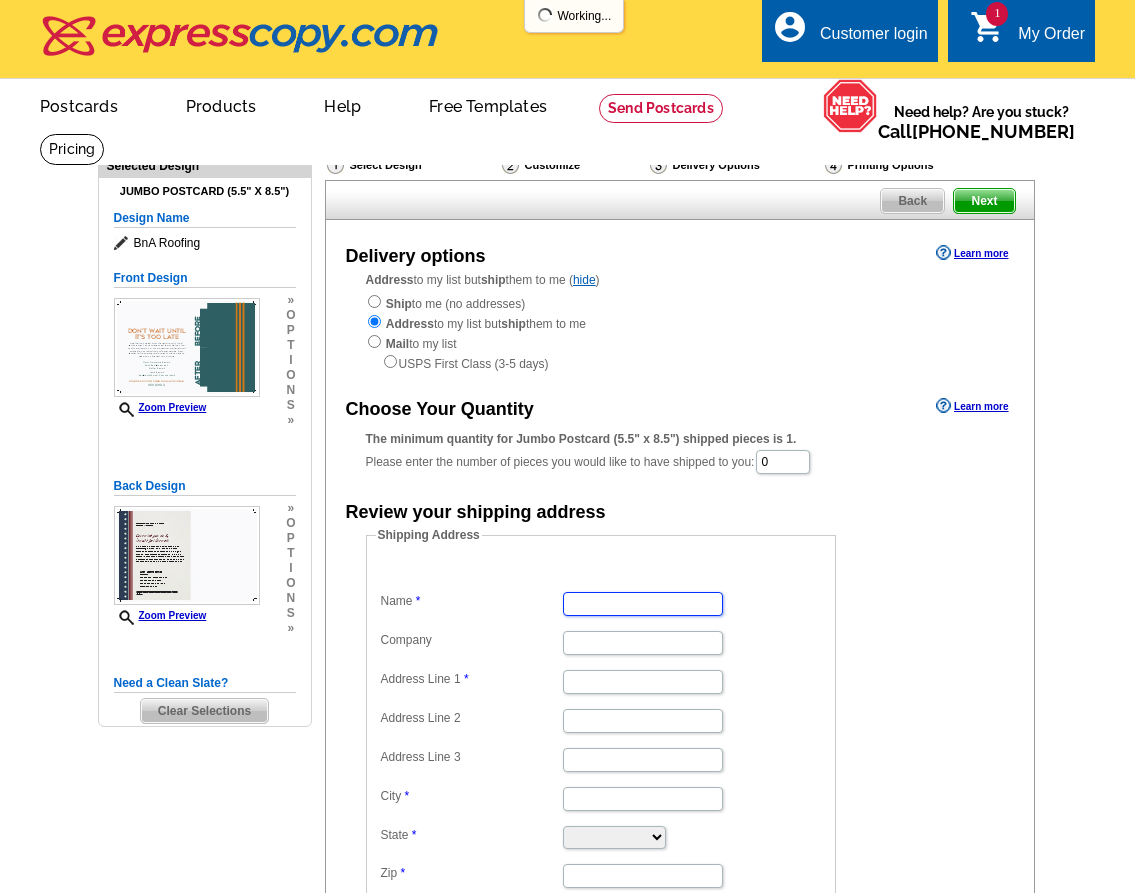 click on "Name" at bounding box center [643, 604] 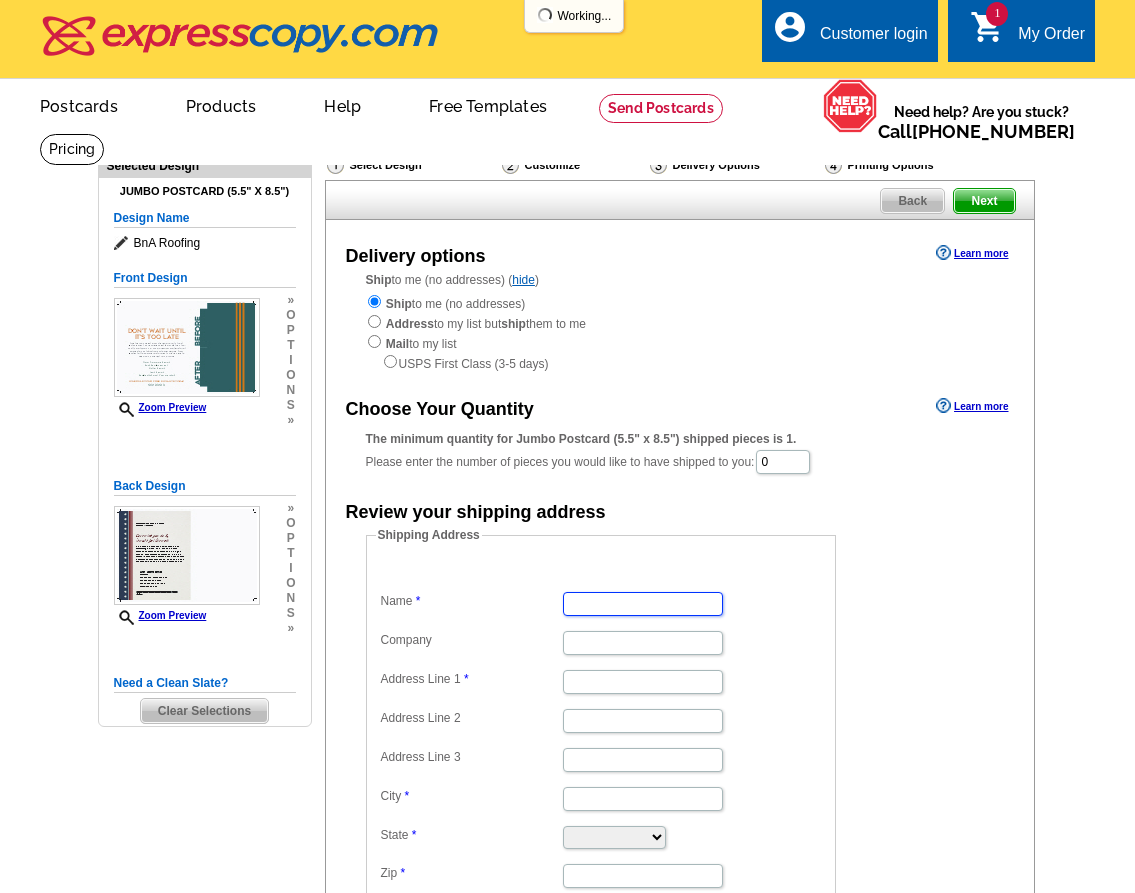 click on "Name" at bounding box center (643, 604) 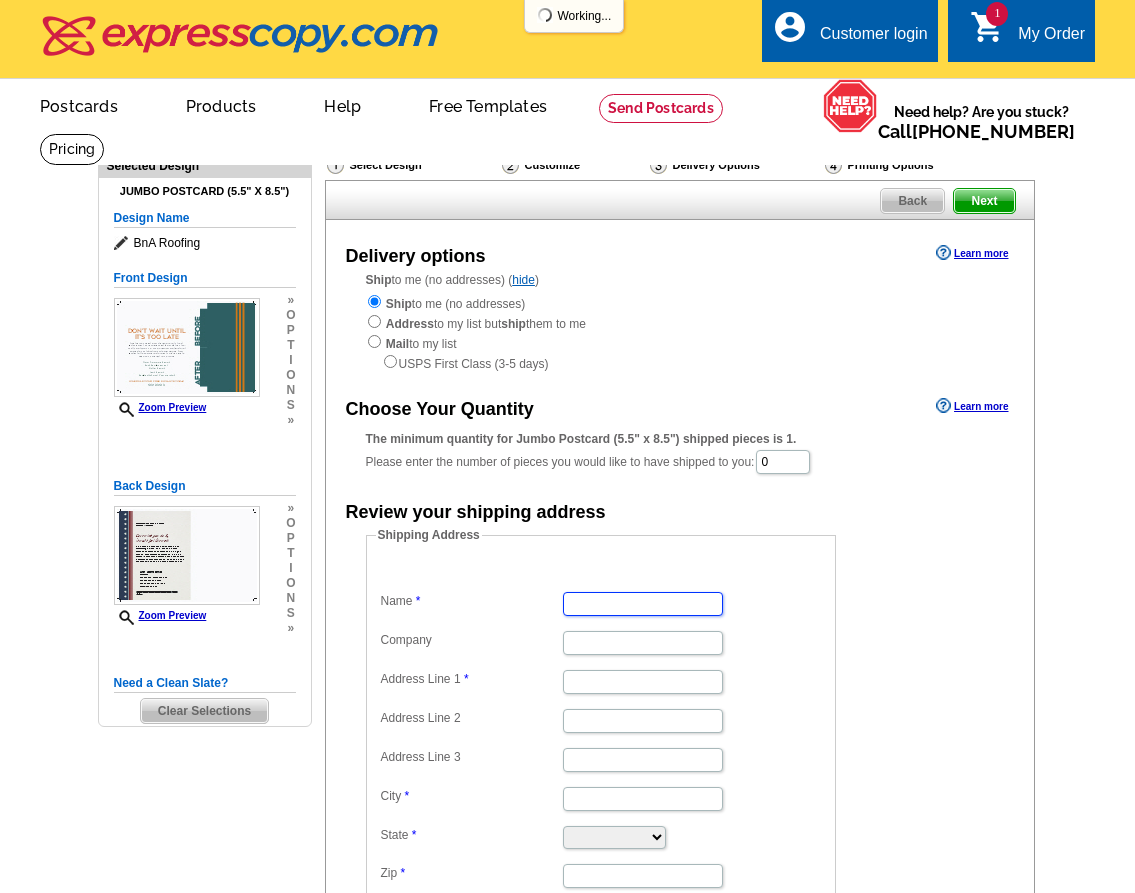 type on "Jon Cassin" 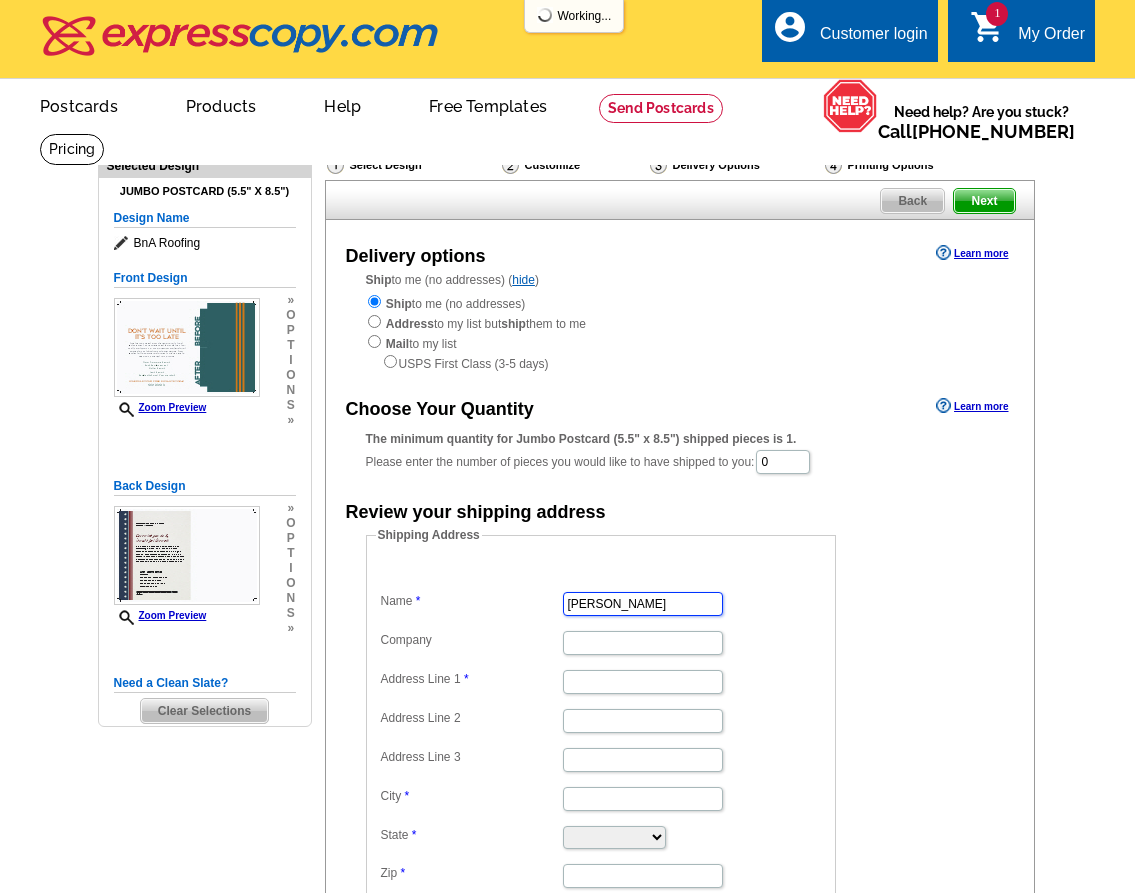 type on "115 Hospitality Dr" 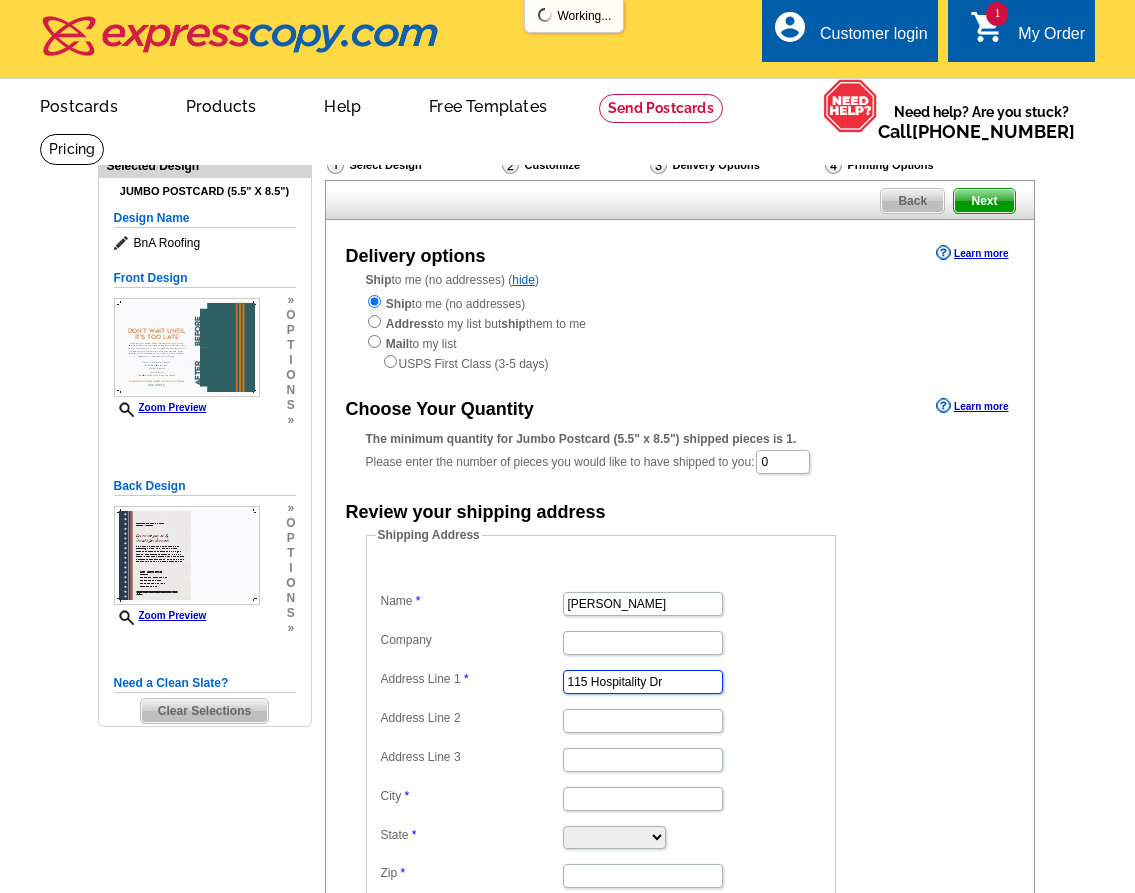 type on "Flowood" 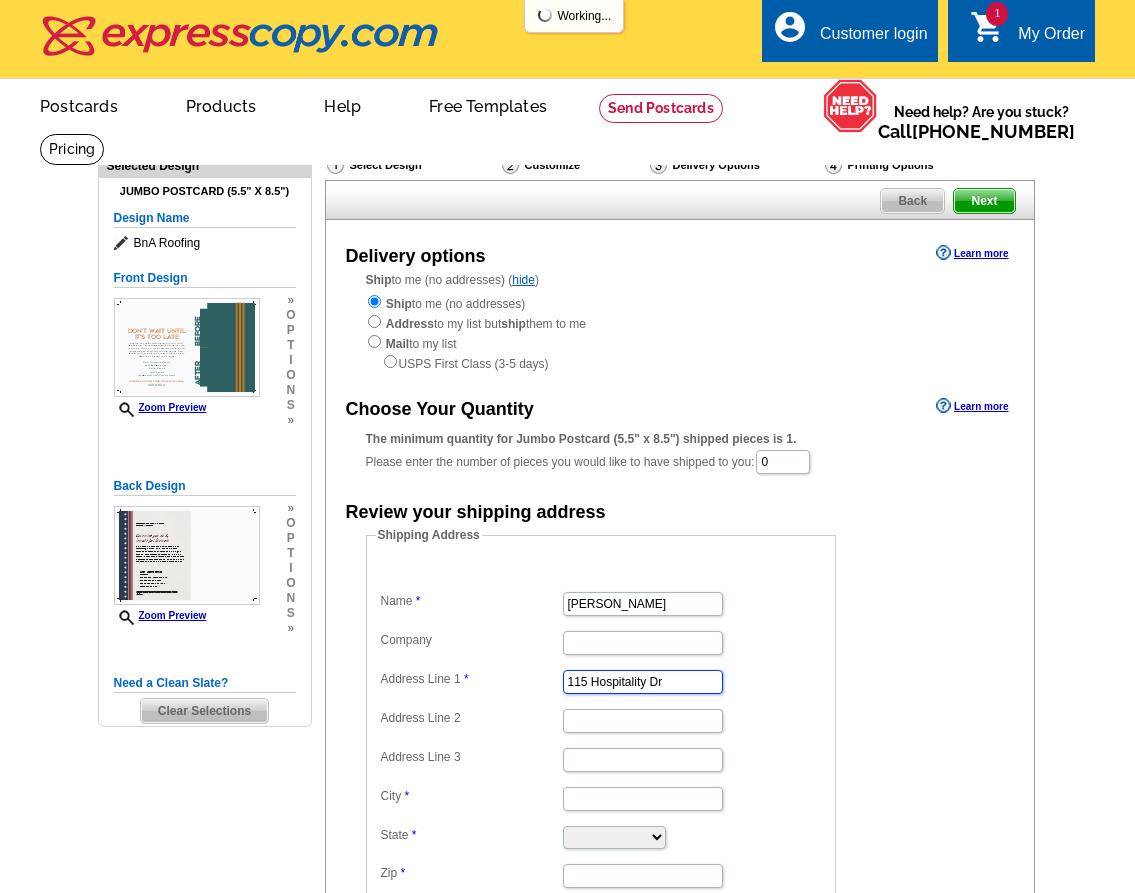 type on "Flowood" 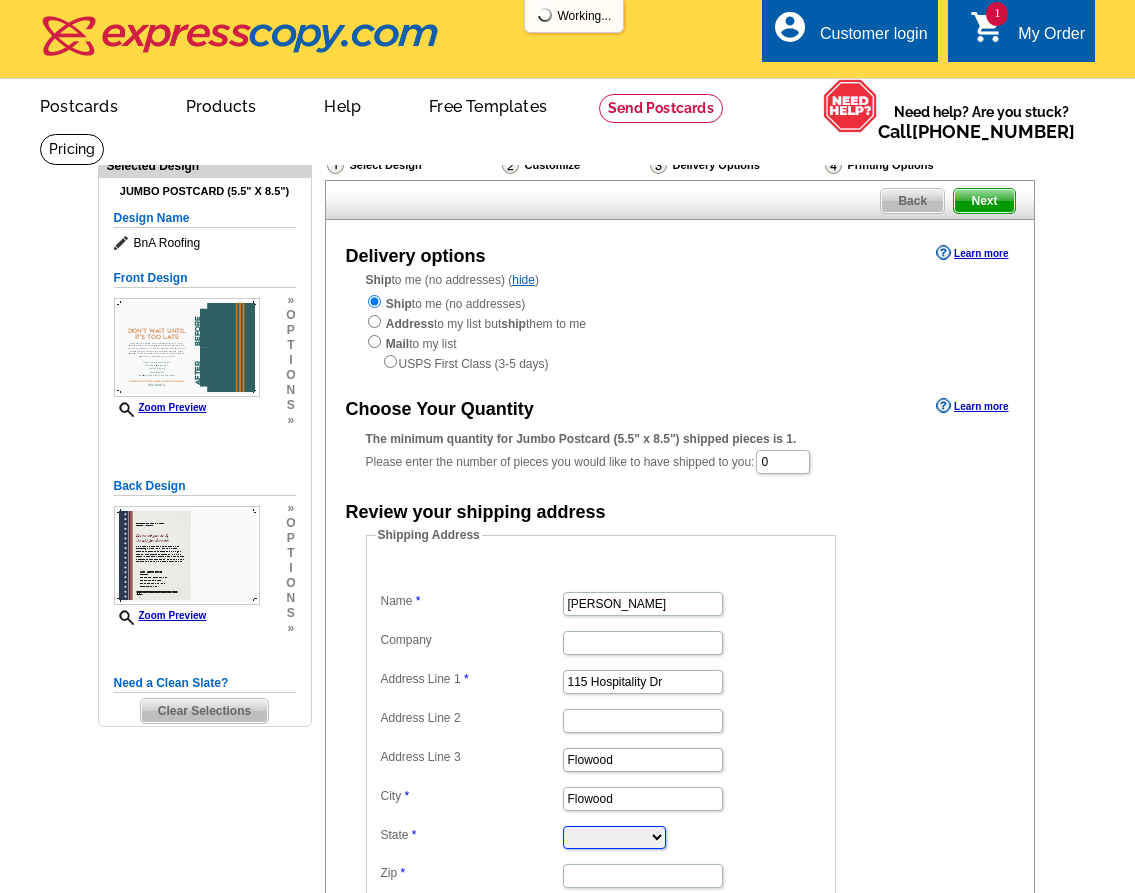 select on "MS" 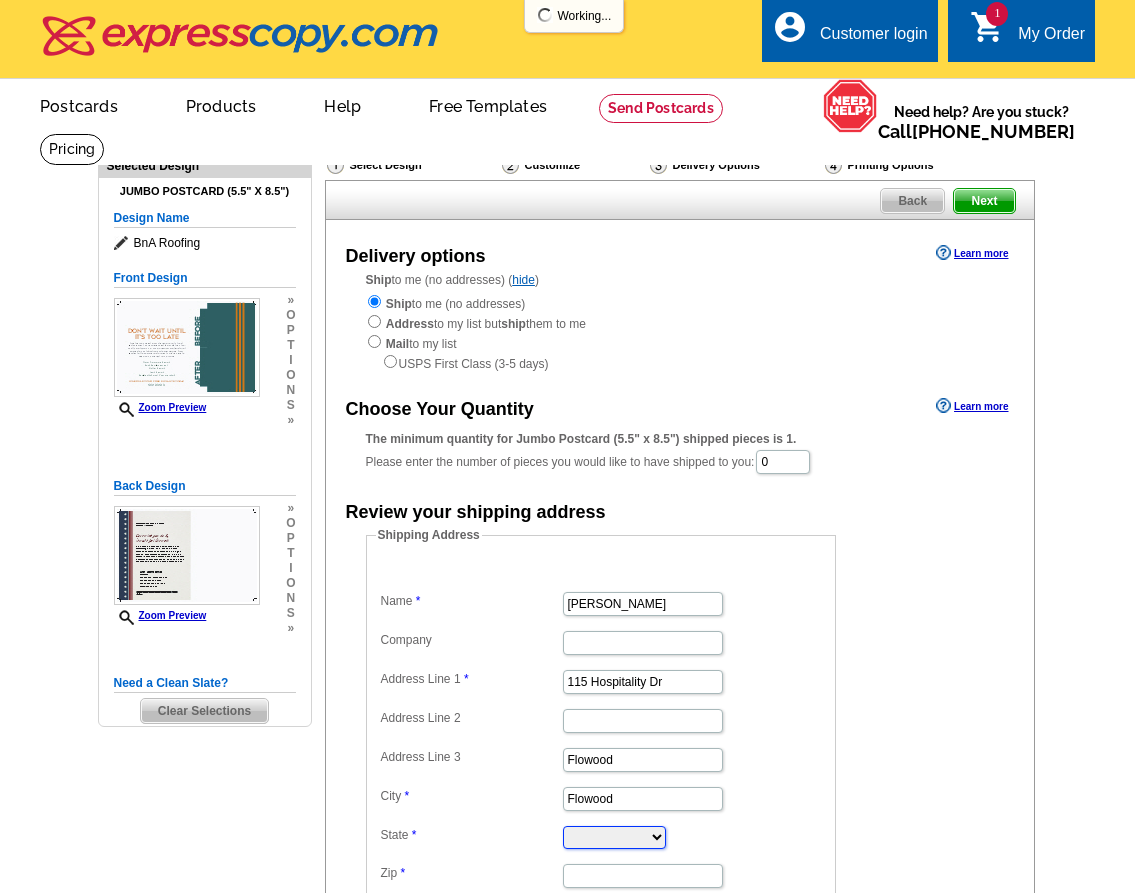 type on "39232-6007" 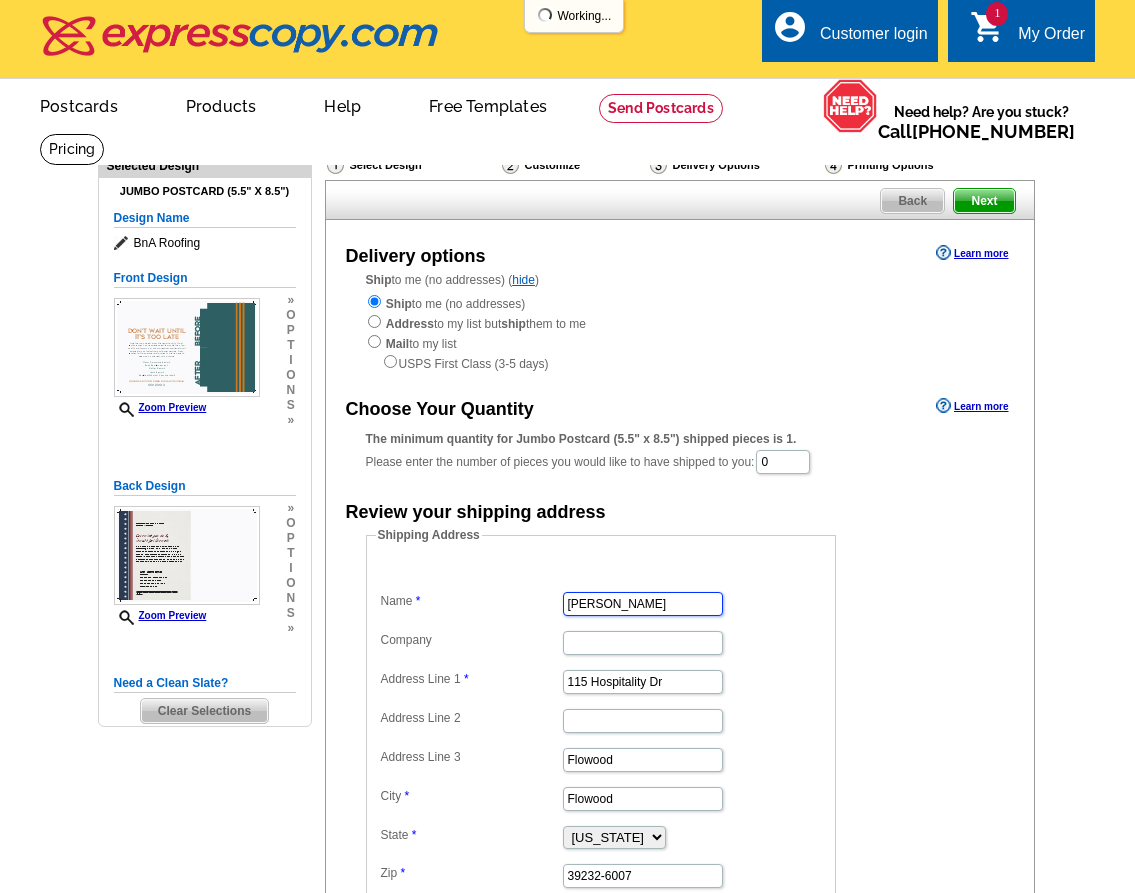 scroll, scrollTop: 0, scrollLeft: 0, axis: both 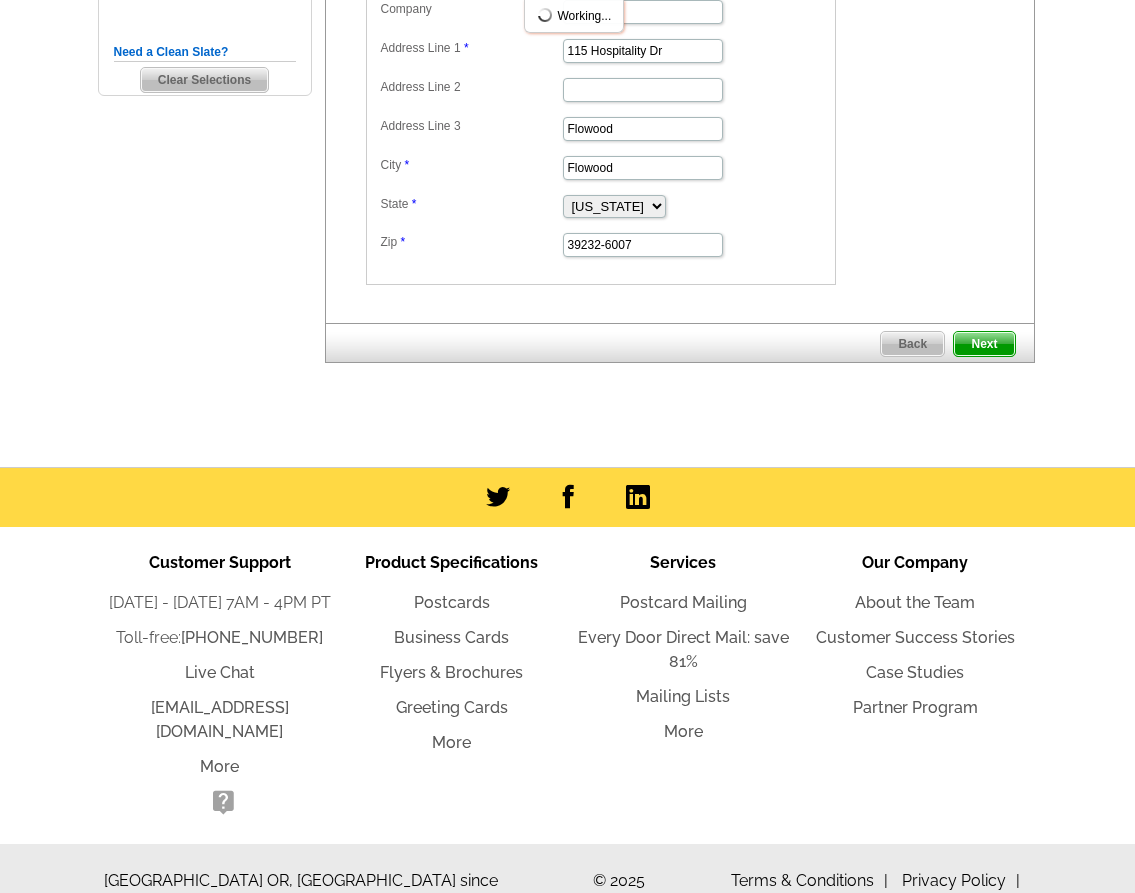 click on "Next" at bounding box center [984, 344] 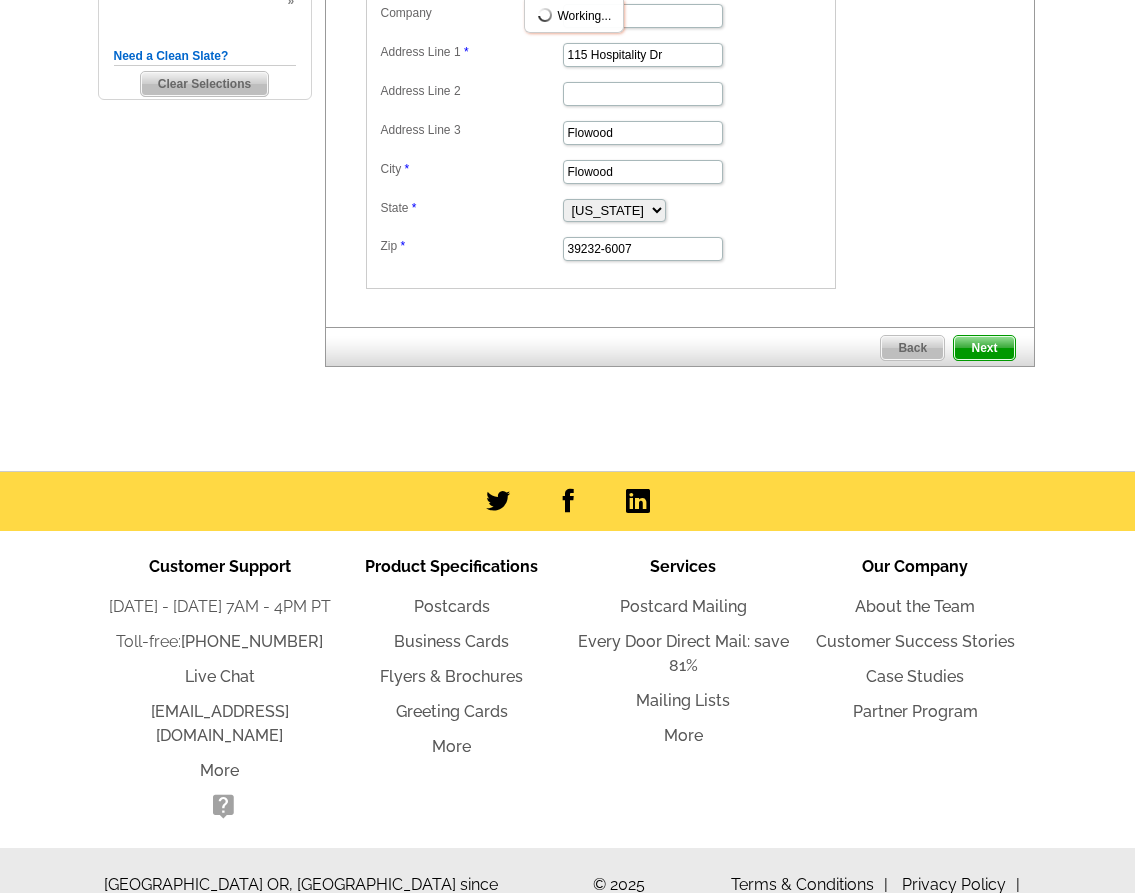 scroll, scrollTop: 78, scrollLeft: 0, axis: vertical 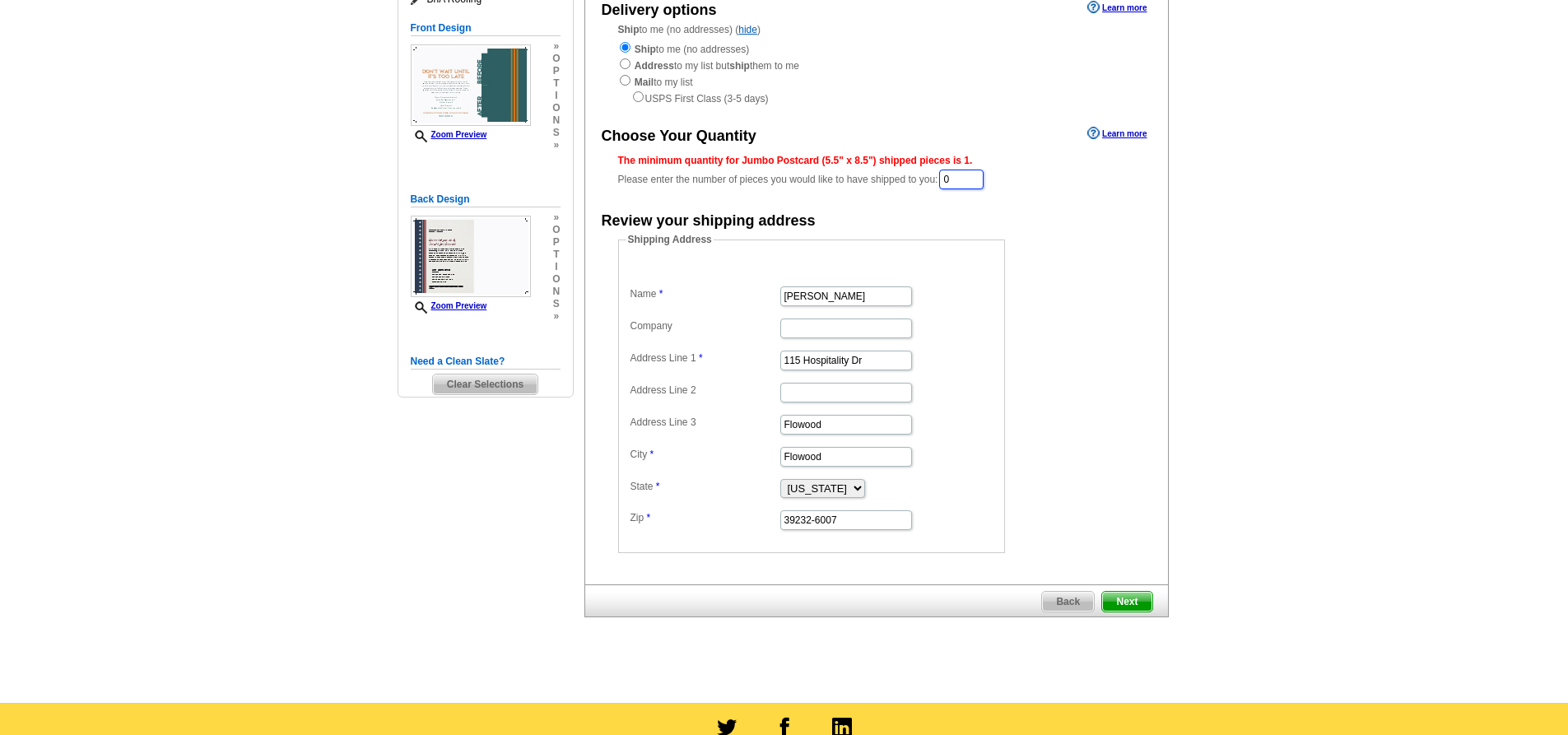 drag, startPoint x: 959, startPoint y: 179, endPoint x: 927, endPoint y: 179, distance: 32 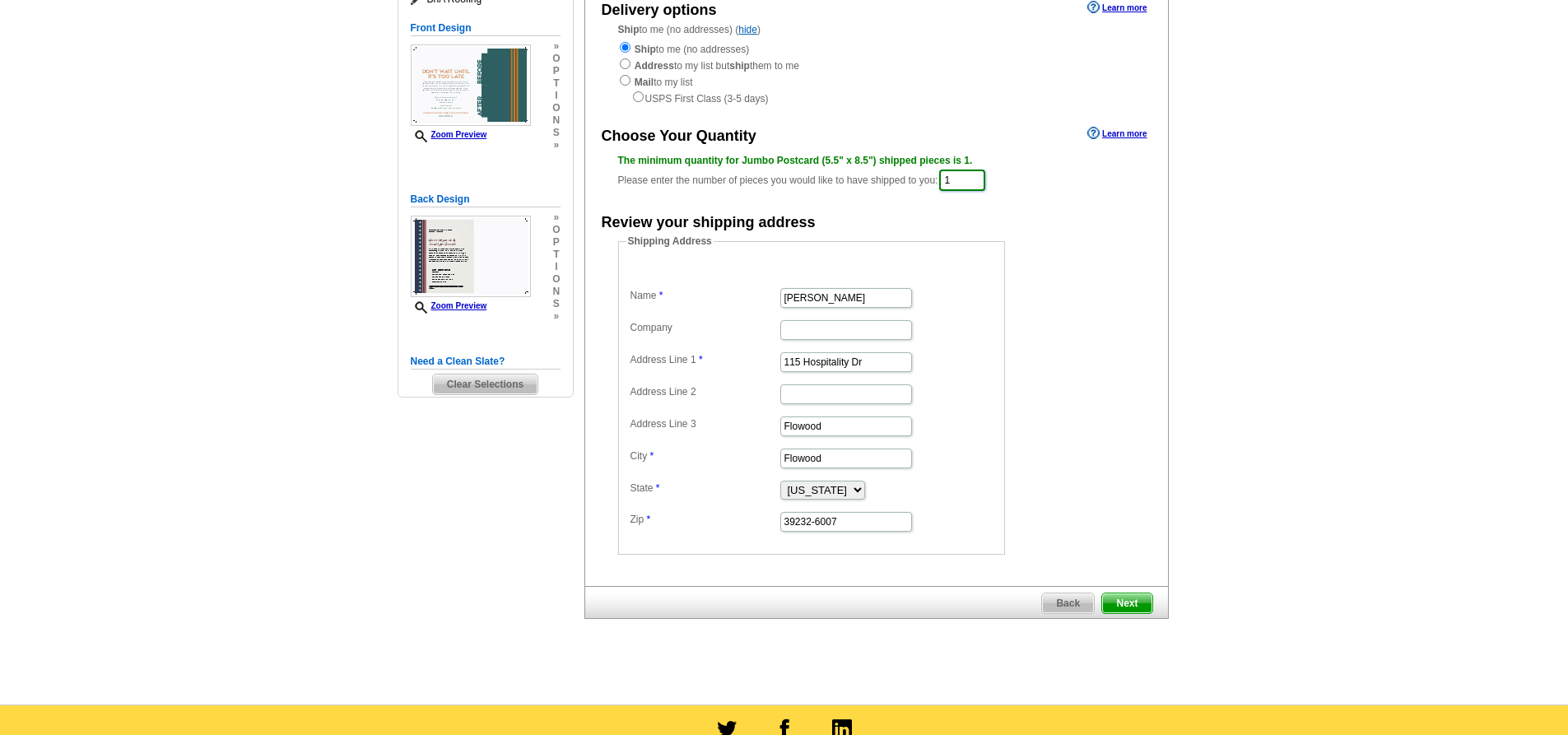 type on "1" 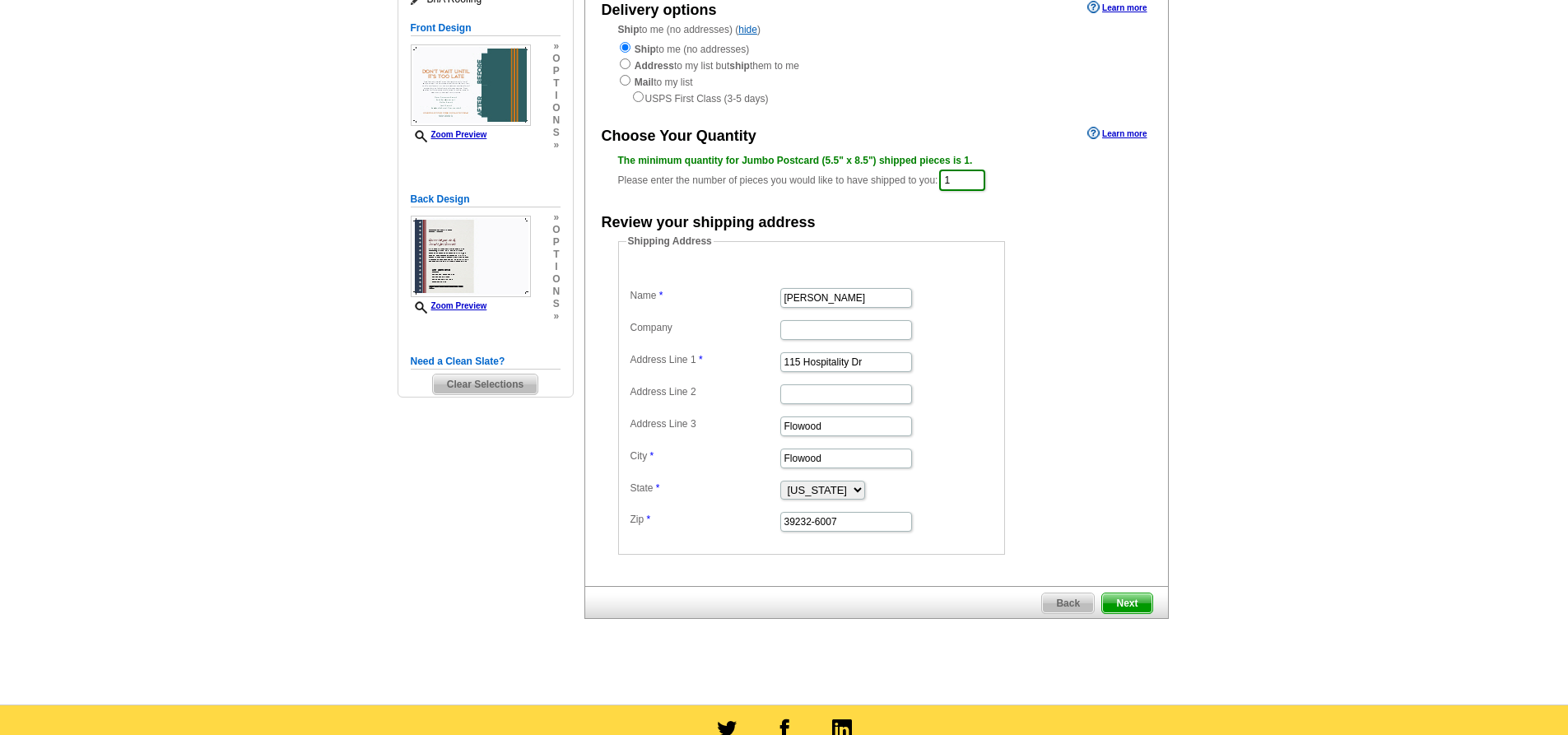 click on "Next" at bounding box center [1127, 603] 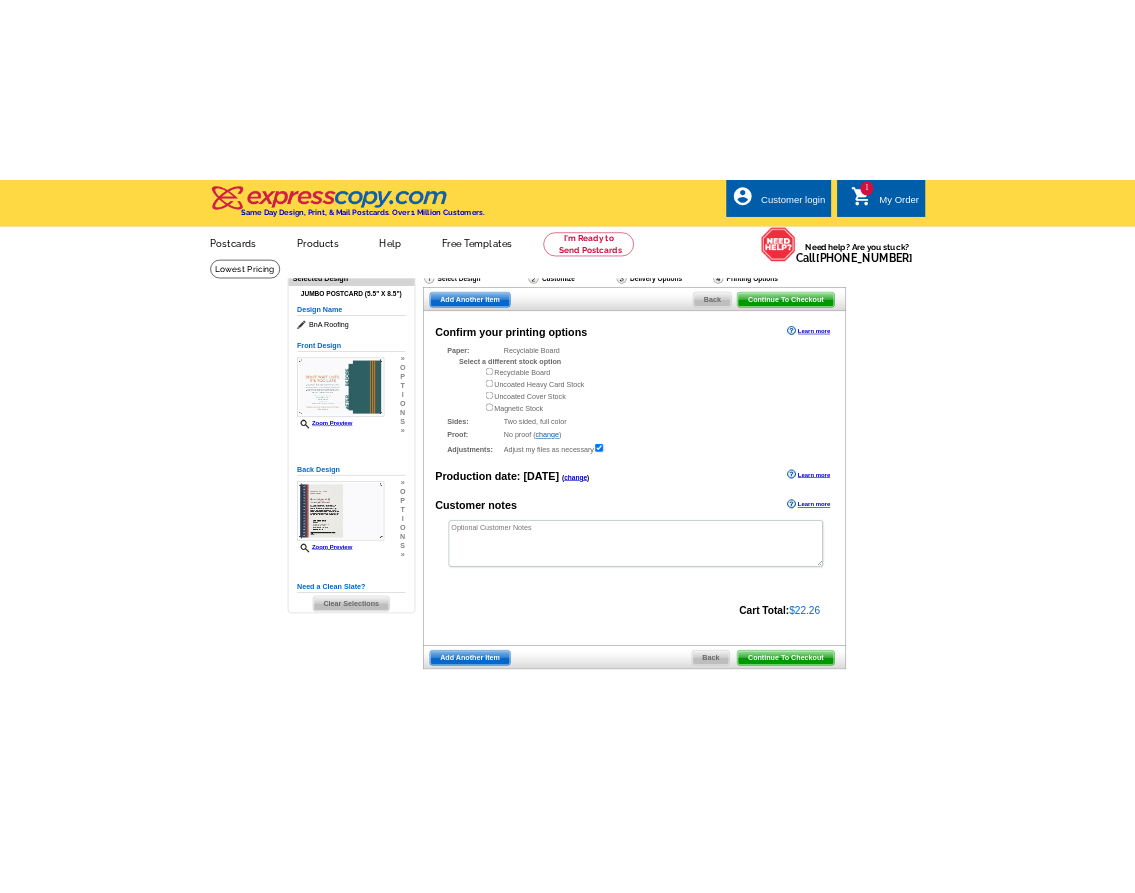 scroll, scrollTop: 0, scrollLeft: 0, axis: both 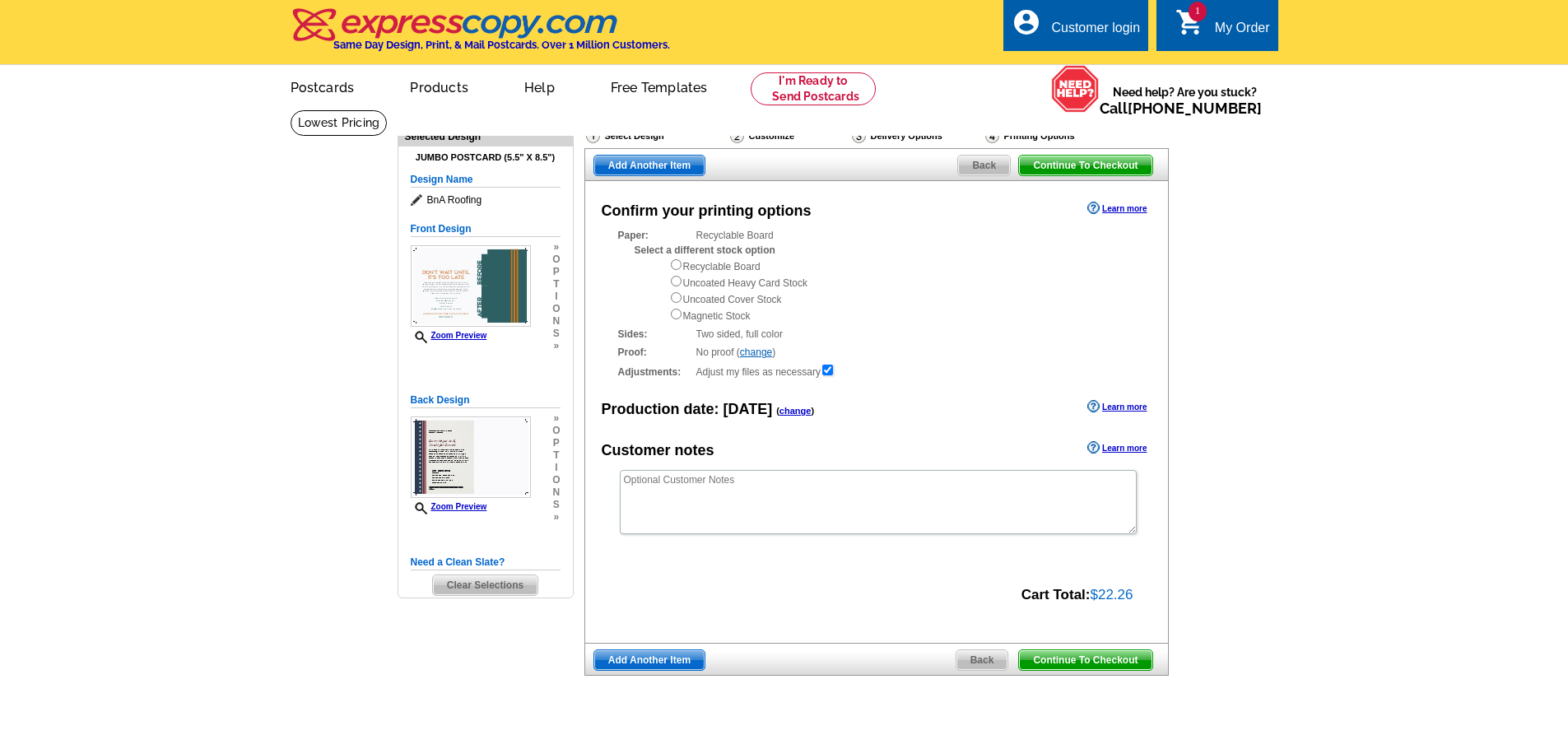 click on "Continue To Checkout" at bounding box center (1085, 660) 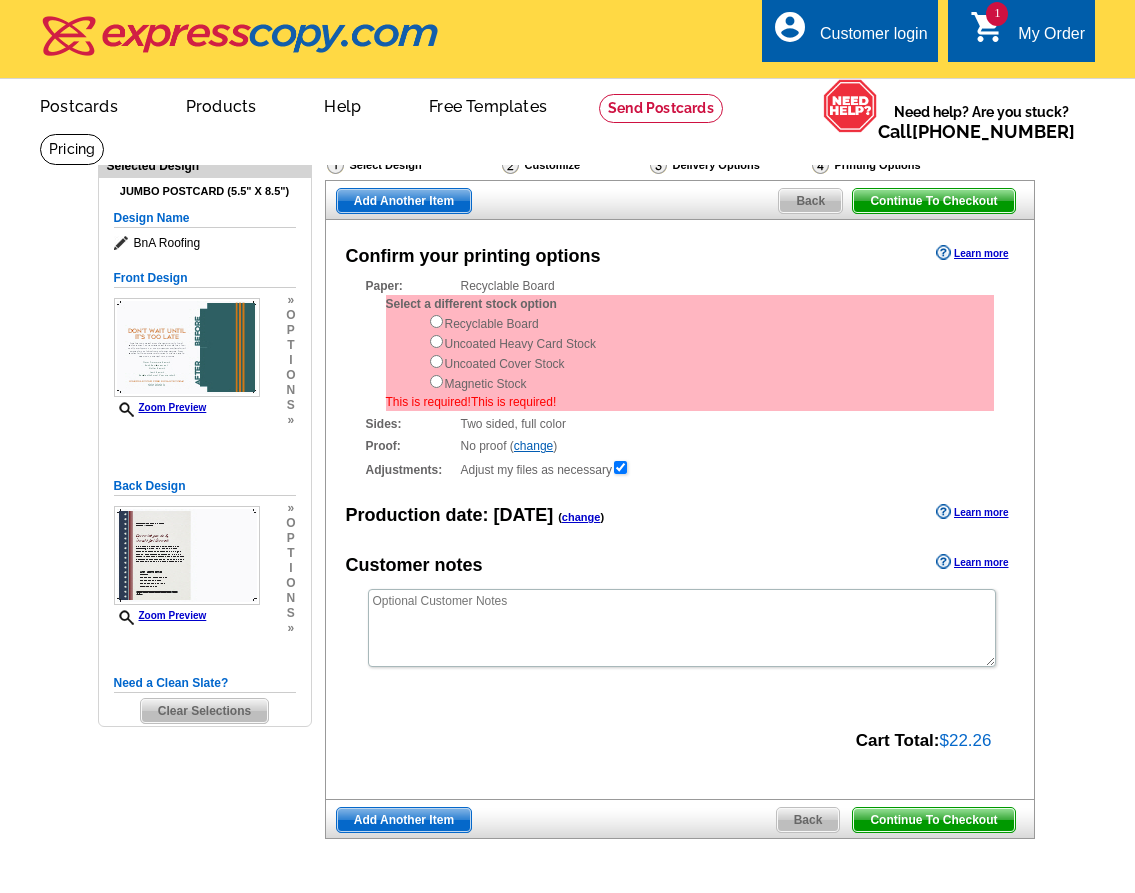 click on "Recyclable Board
Uncoated Heavy Card Stock
Uncoated Cover Stock
Magnetic Stock" at bounding box center [711, 353] 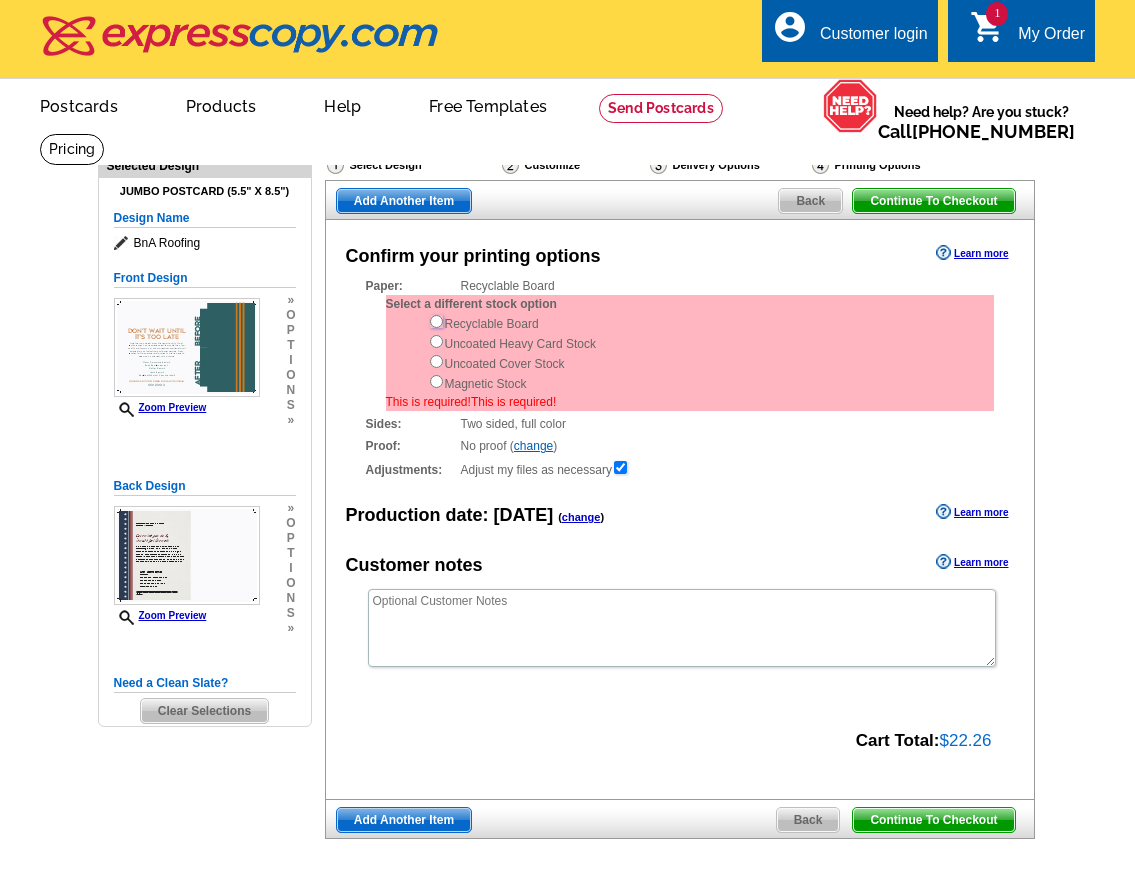 click at bounding box center [436, 321] 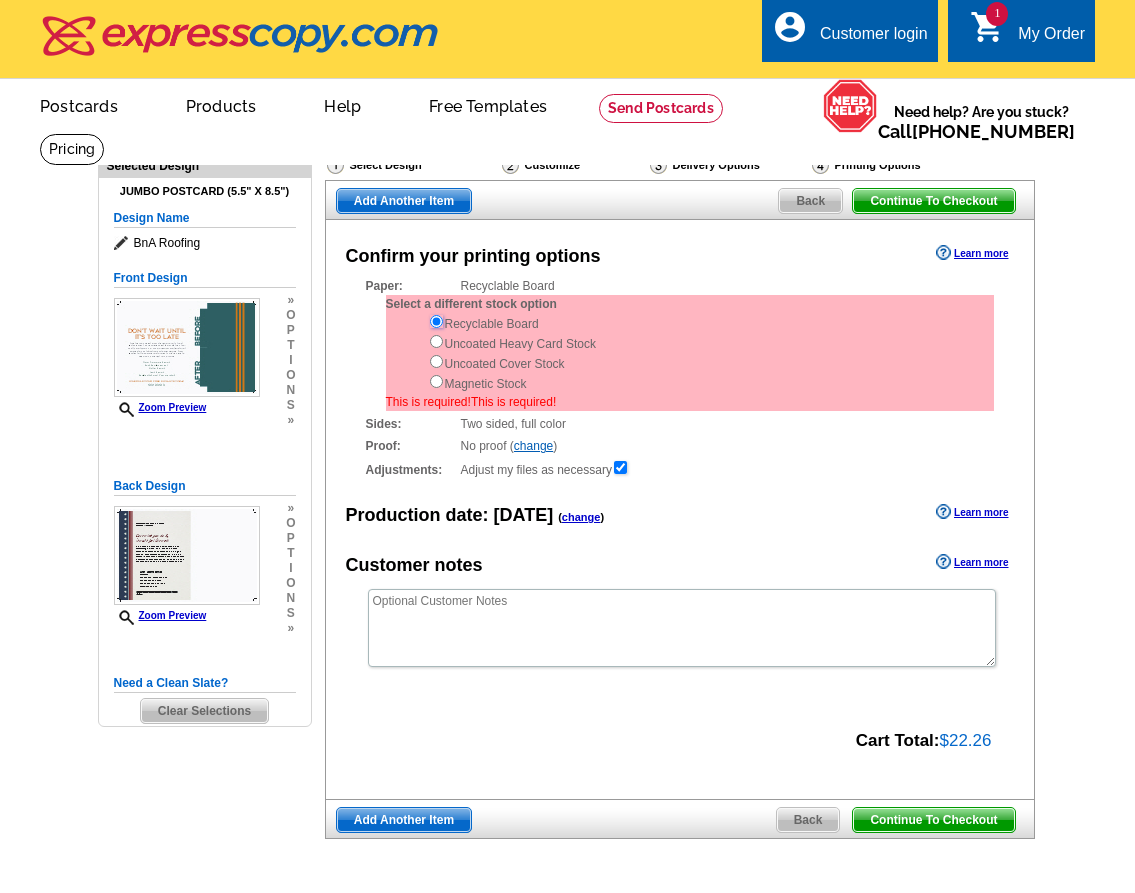 scroll, scrollTop: 0, scrollLeft: 0, axis: both 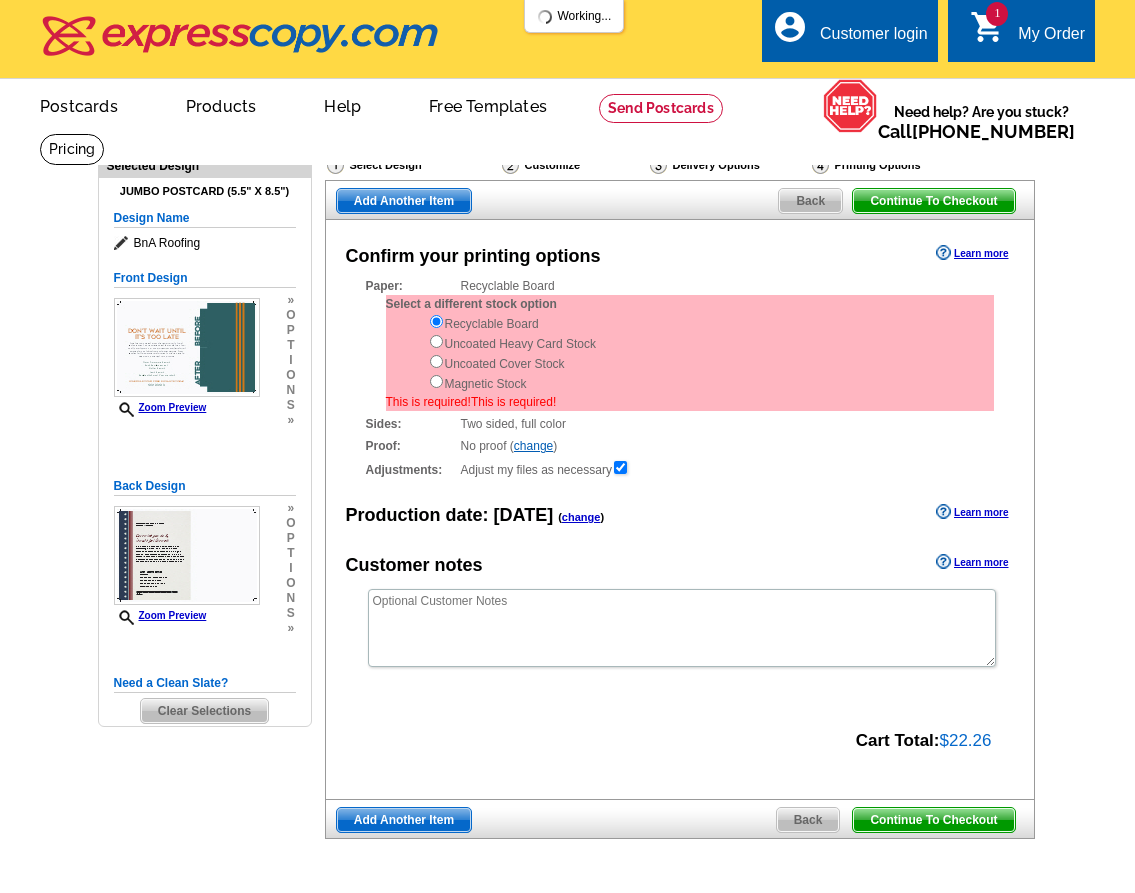 click on "Continue To Checkout" at bounding box center (933, 820) 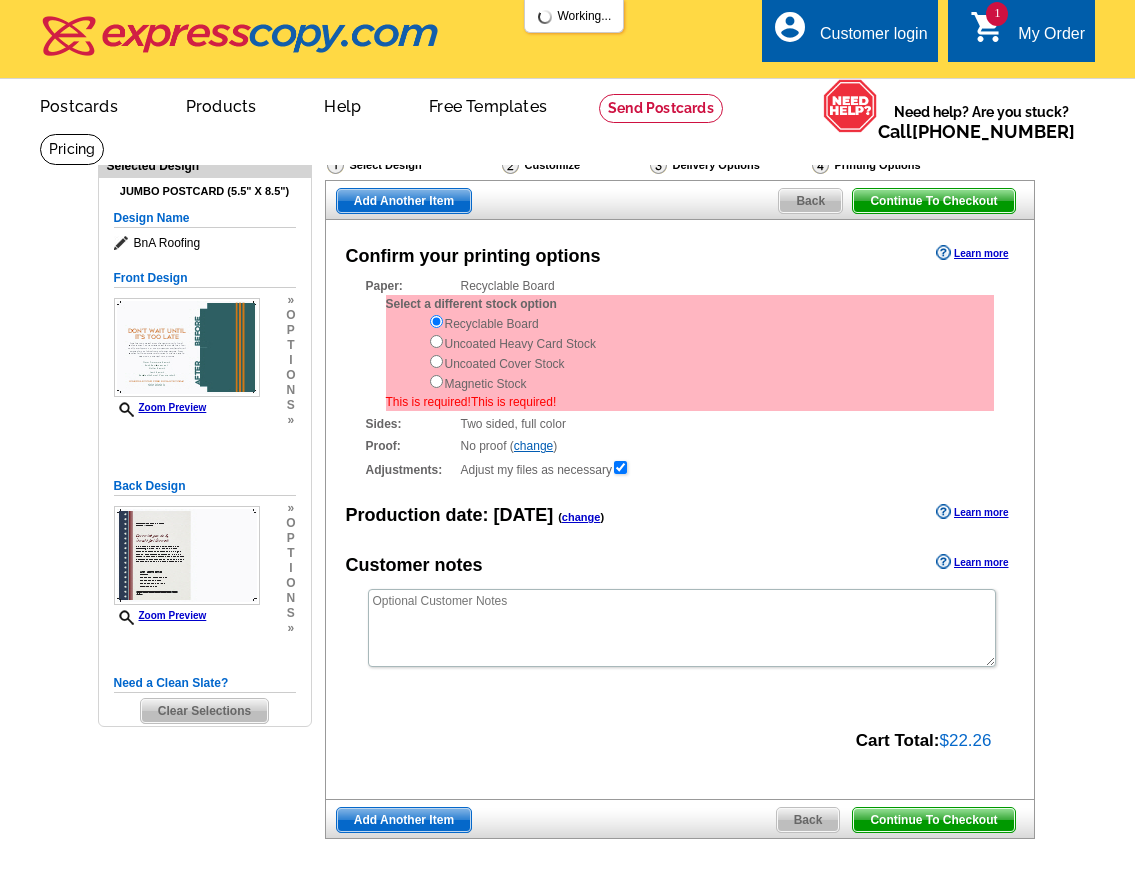 click on "Continue To Checkout" at bounding box center [933, 820] 